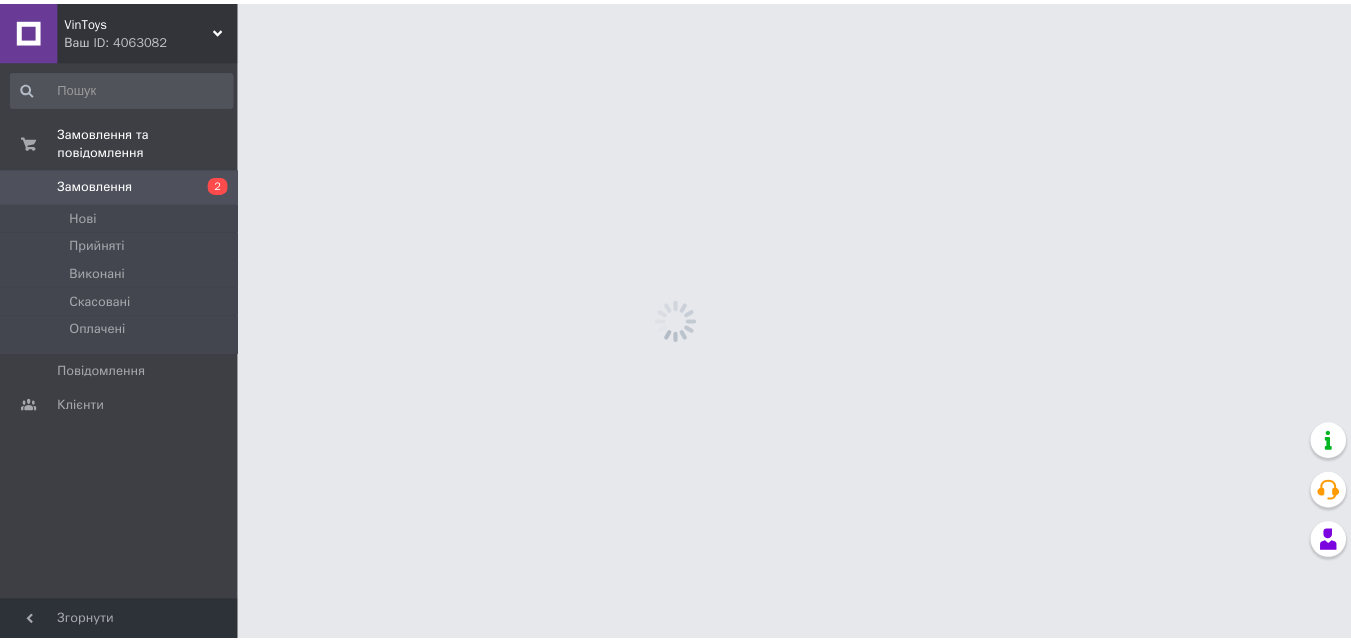 scroll, scrollTop: 0, scrollLeft: 0, axis: both 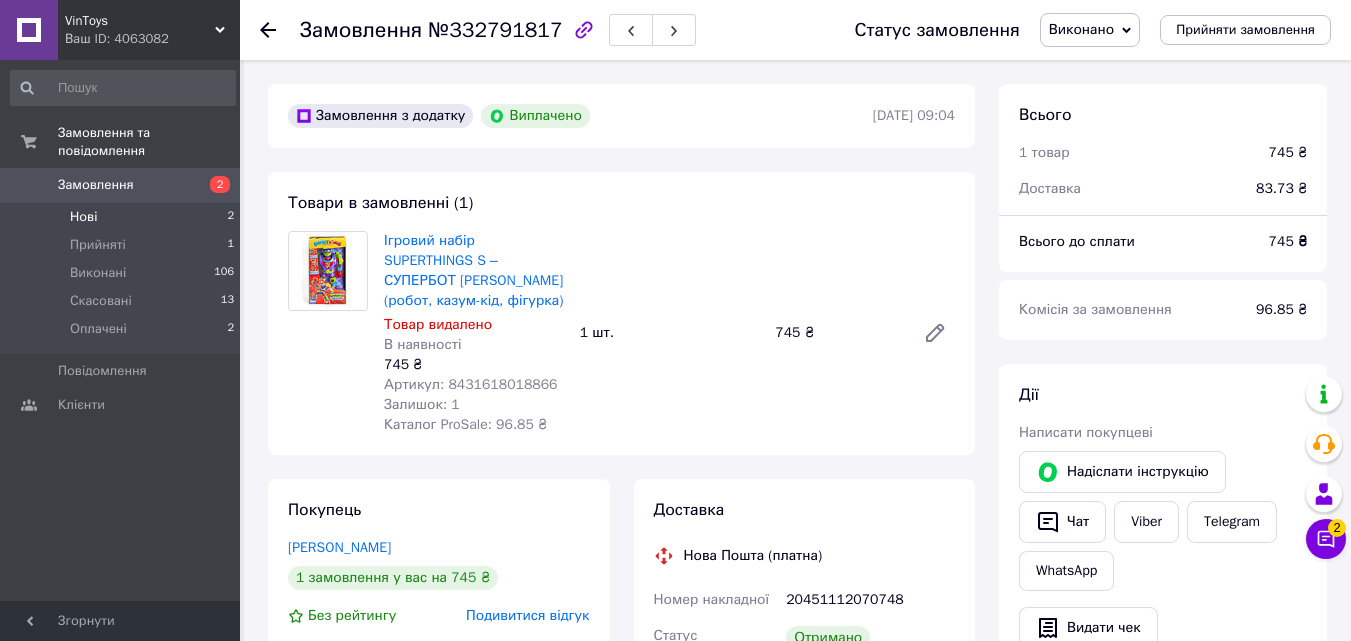 click on "Нові 2" at bounding box center (123, 217) 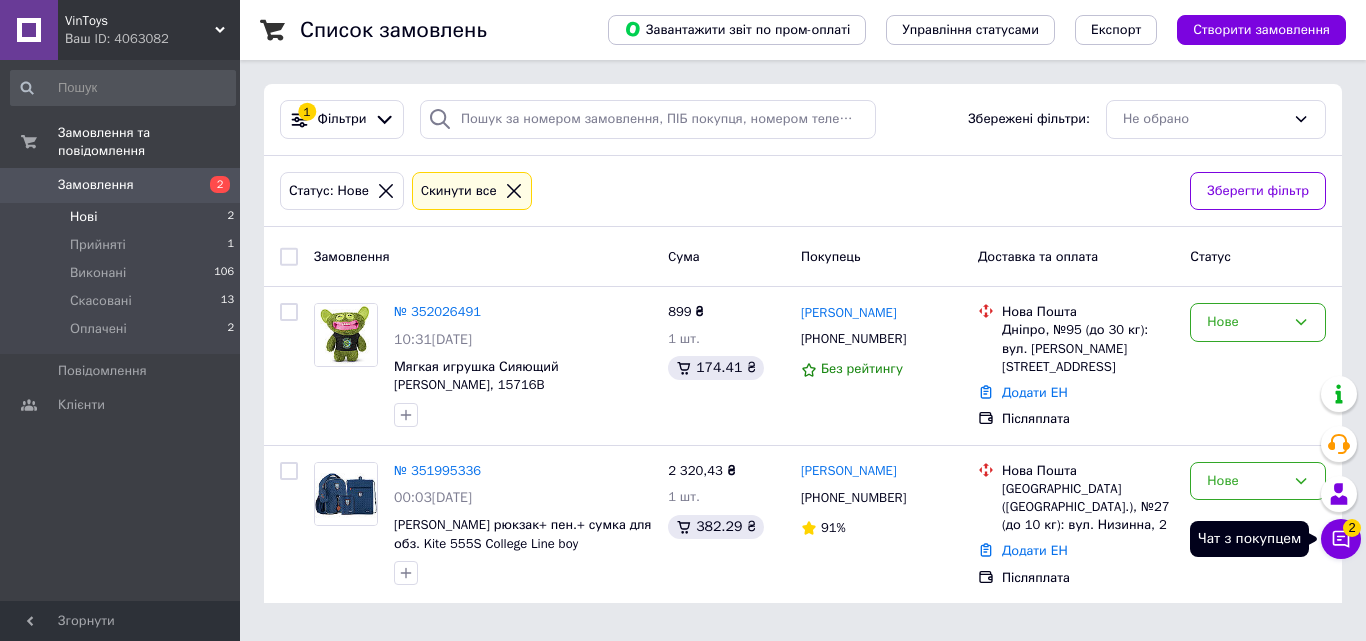click on "2" at bounding box center (1352, 522) 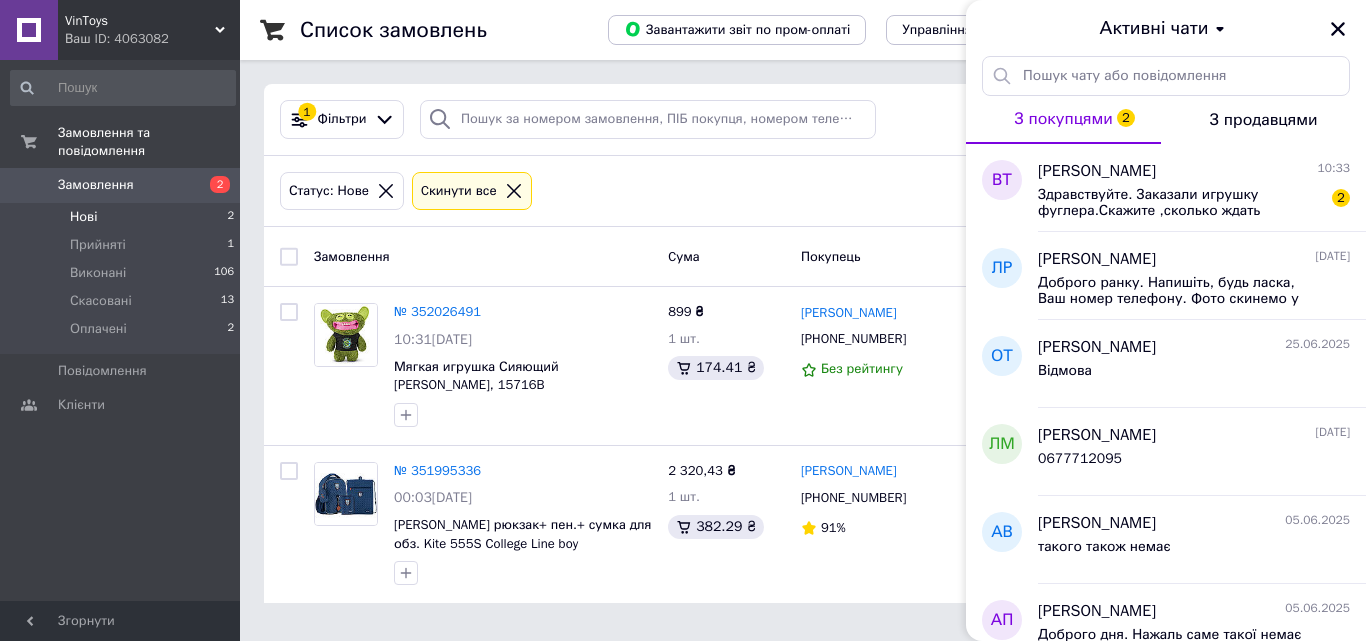 click on "VinToys Ваш ID: 4063082 Сайт VinToys Кабінет покупця Перевірити стан системи Сторінка на порталі Довідка Вийти Замовлення та повідомлення Замовлення 2 Нові 2 Прийняті 1 Виконані 106 Скасовані 13 Оплачені 2 Повідомлення 0 Клієнти Згорнути
Список замовлень   Завантажити звіт по пром-оплаті Управління статусами Експорт Створити замовлення 1 Фільтри Збережені фільтри: Не обрано Статус: Нове Cкинути все Зберегти фільтр Замовлення Cума Покупець Доставка та оплата Статус № 352026491 10:31[DATE] 899 ₴ 1 шт. 174.41 ₴ [PHONE_NUMBER] 91%" at bounding box center (683, 313) 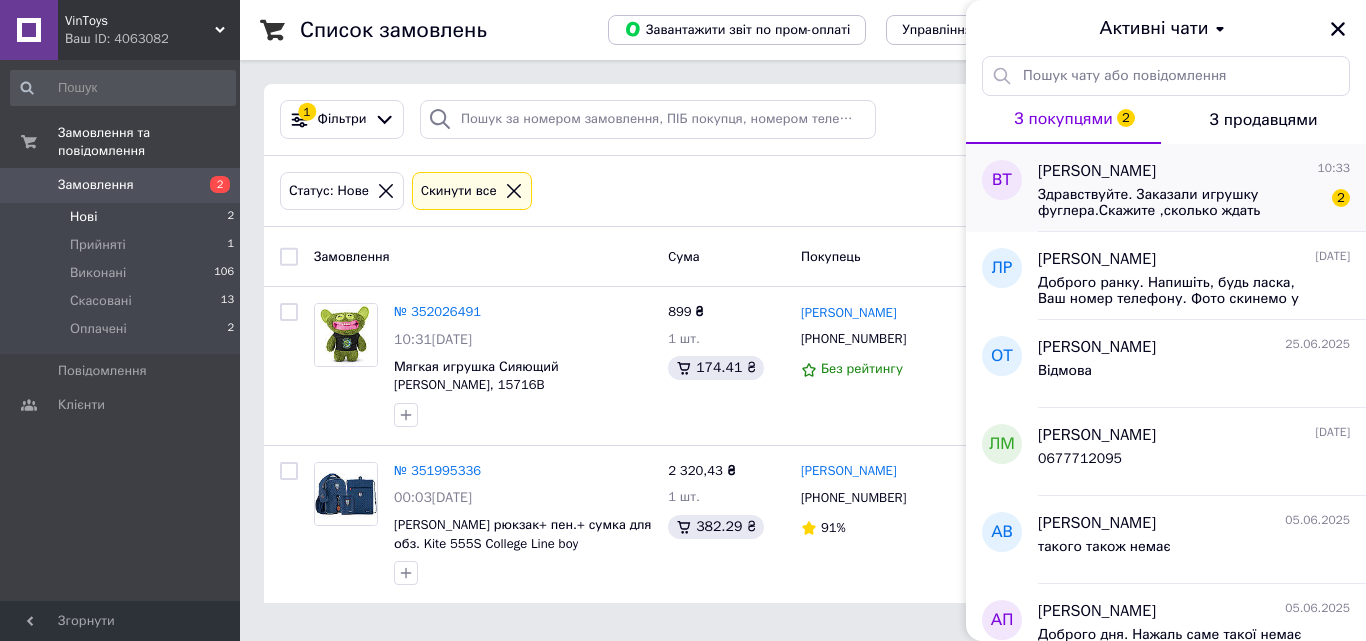 click on "Здравствуйте. Заказали игрушку фуглера.Скажите ,сколько ждать отправки?" at bounding box center [1180, 203] 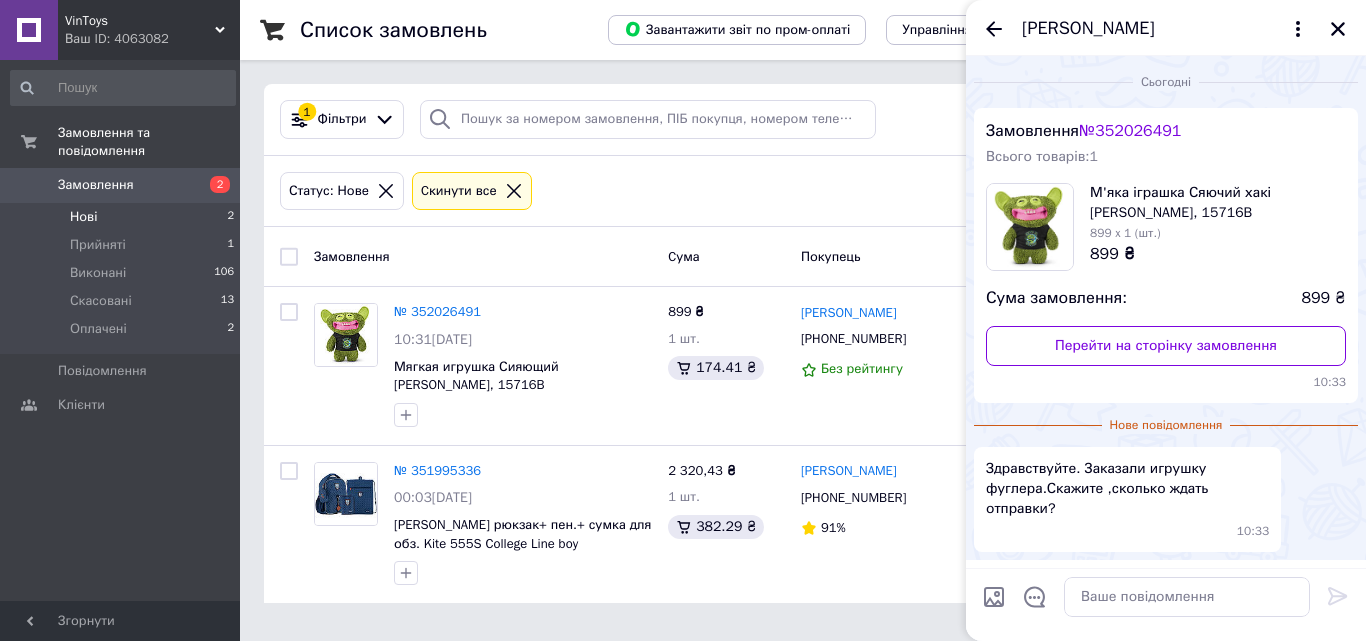 scroll, scrollTop: 45, scrollLeft: 0, axis: vertical 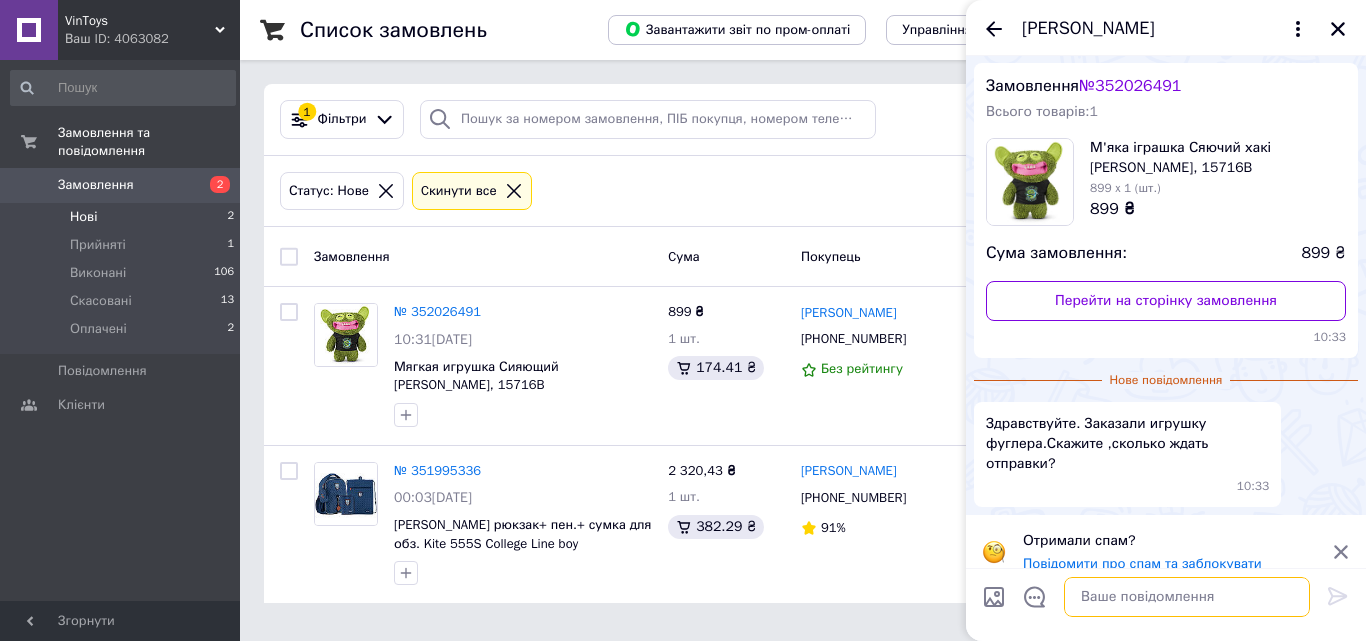 click at bounding box center [1187, 597] 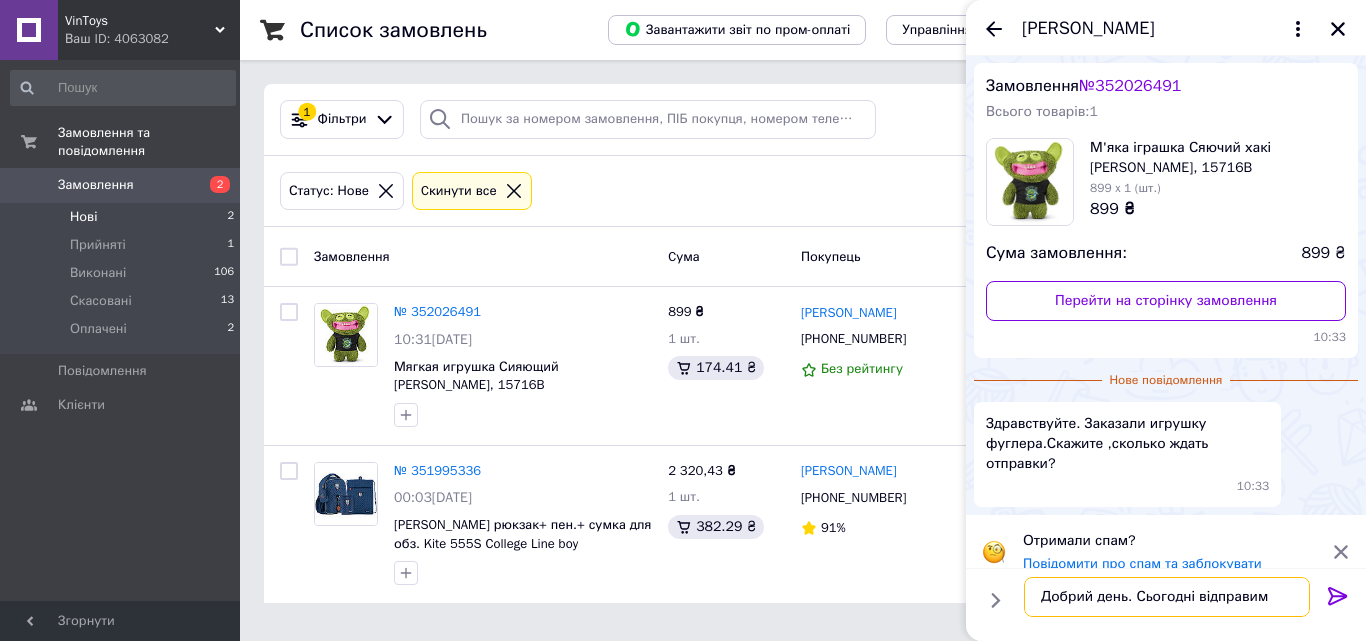 type on "Добрий день. Сьогодні відправимо" 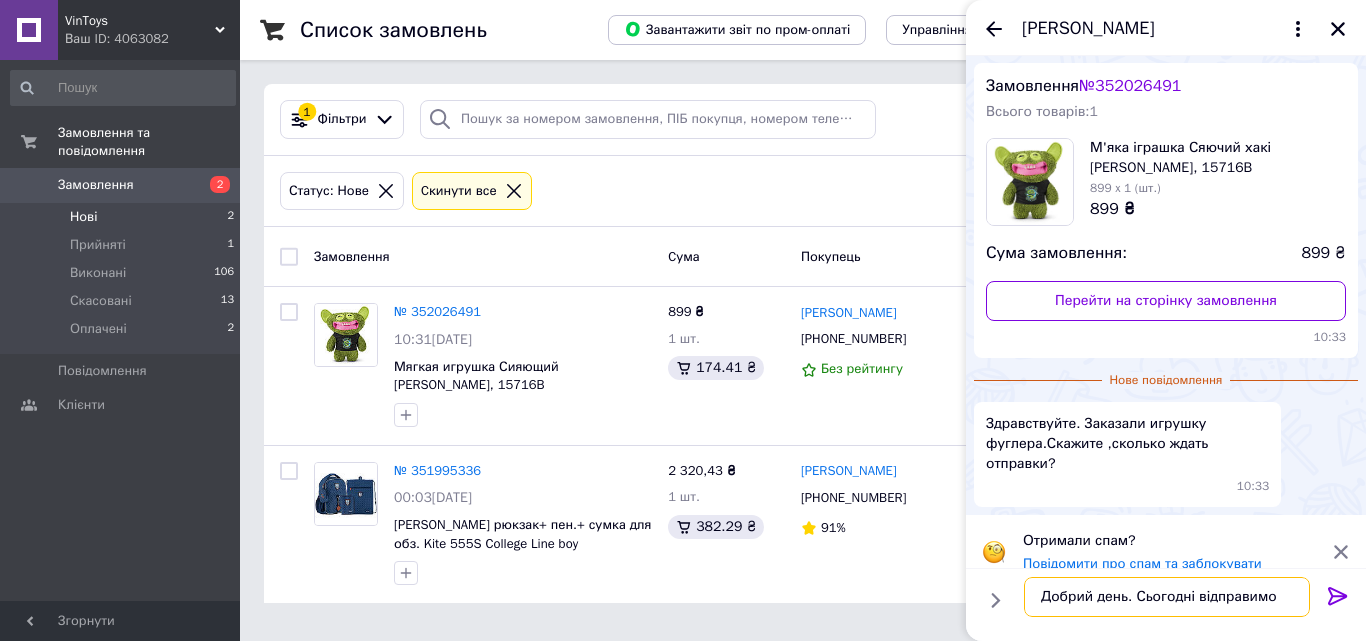 type 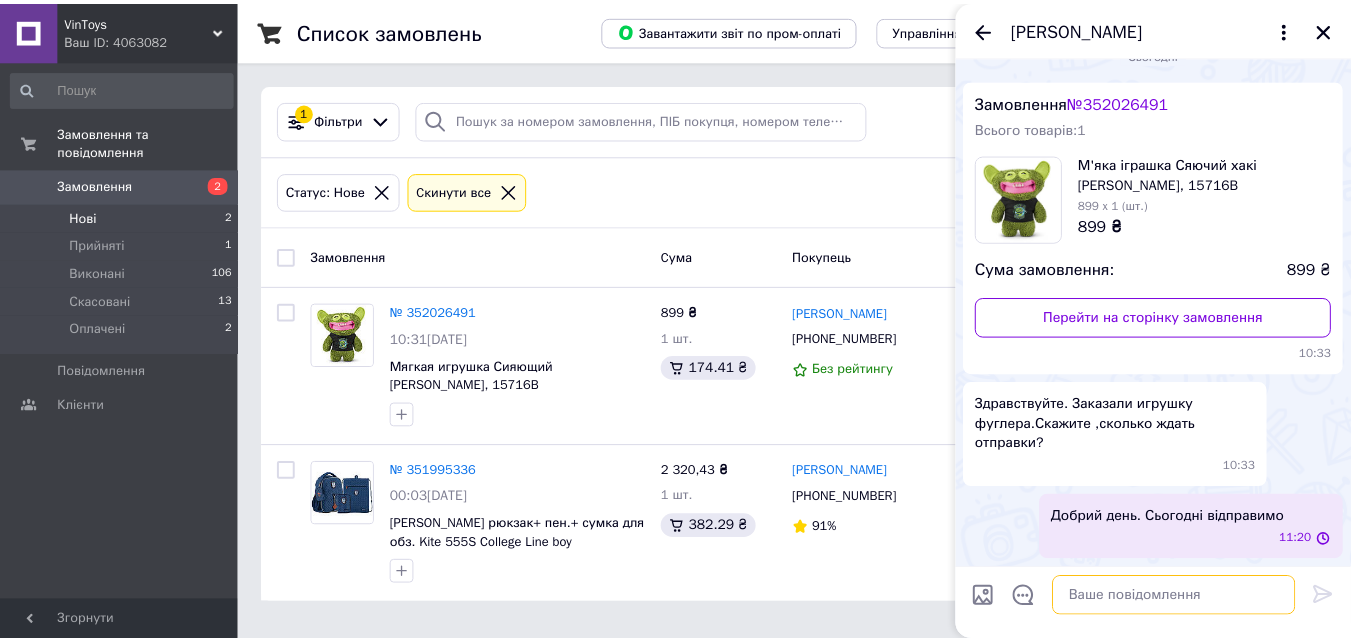 scroll, scrollTop: 9, scrollLeft: 0, axis: vertical 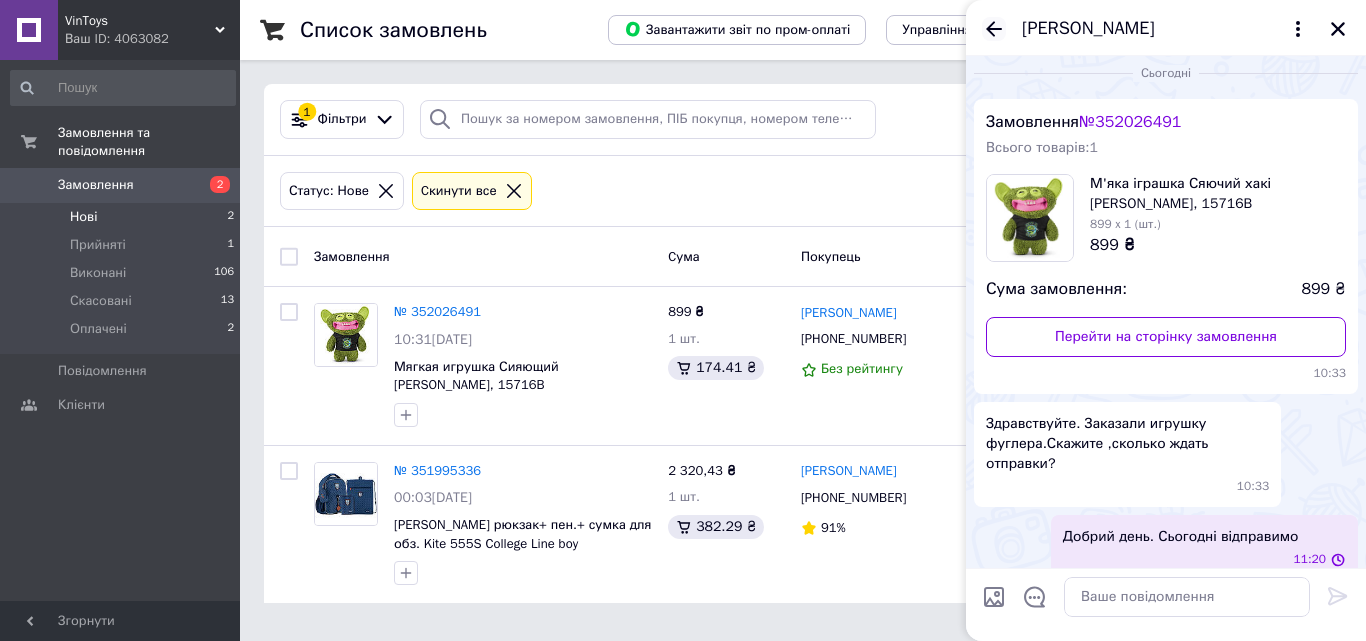 click 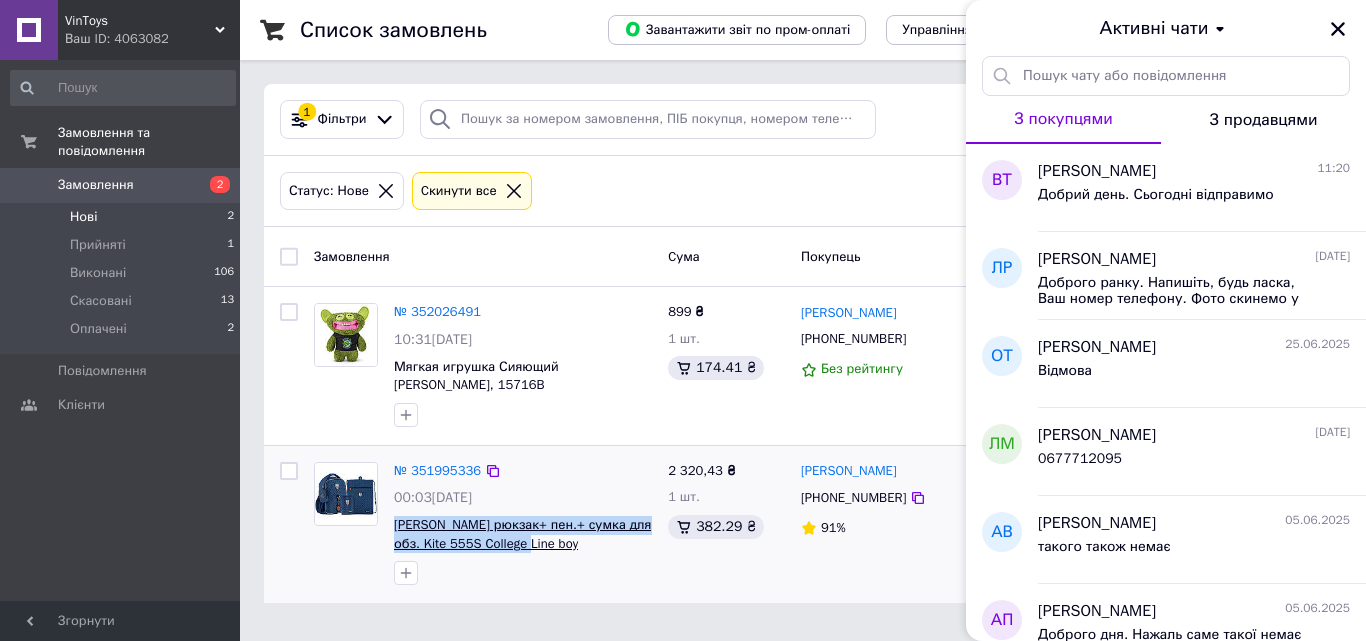 drag, startPoint x: 548, startPoint y: 538, endPoint x: 395, endPoint y: 522, distance: 153.83432 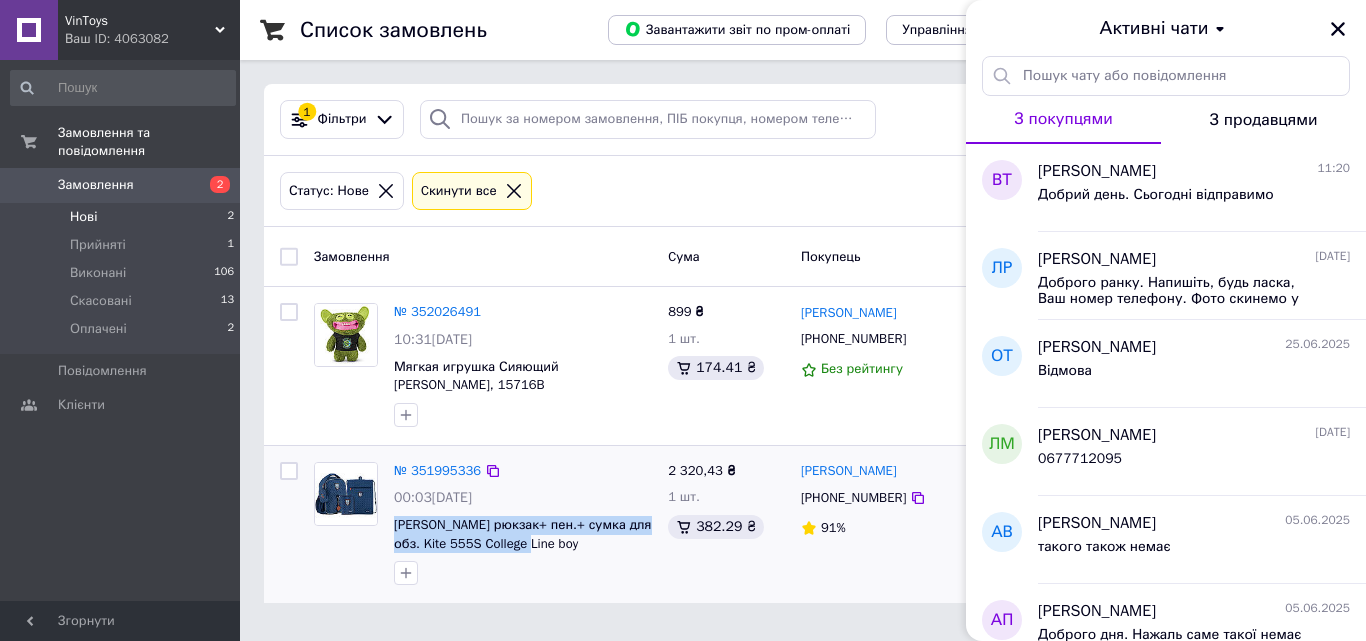 copy on "[PERSON_NAME] рюкзак+ пен.+ сумка для обз. Kite 555S College Line boy" 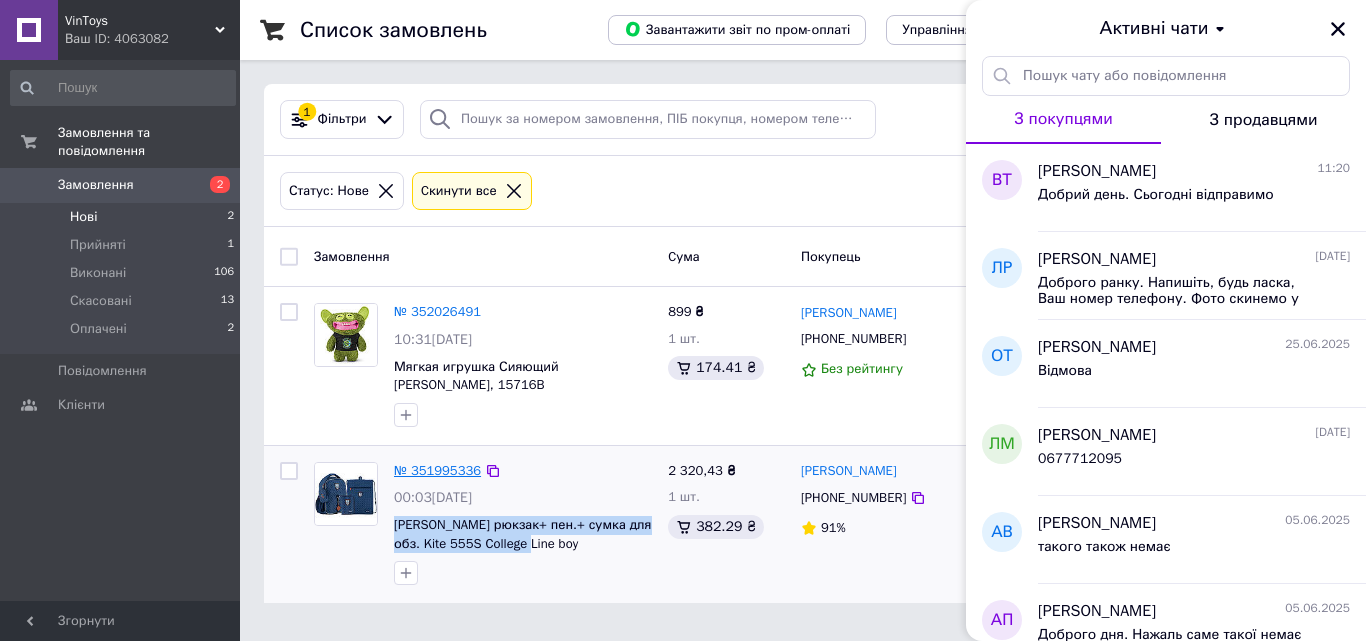 click on "№ 351995336" at bounding box center [437, 470] 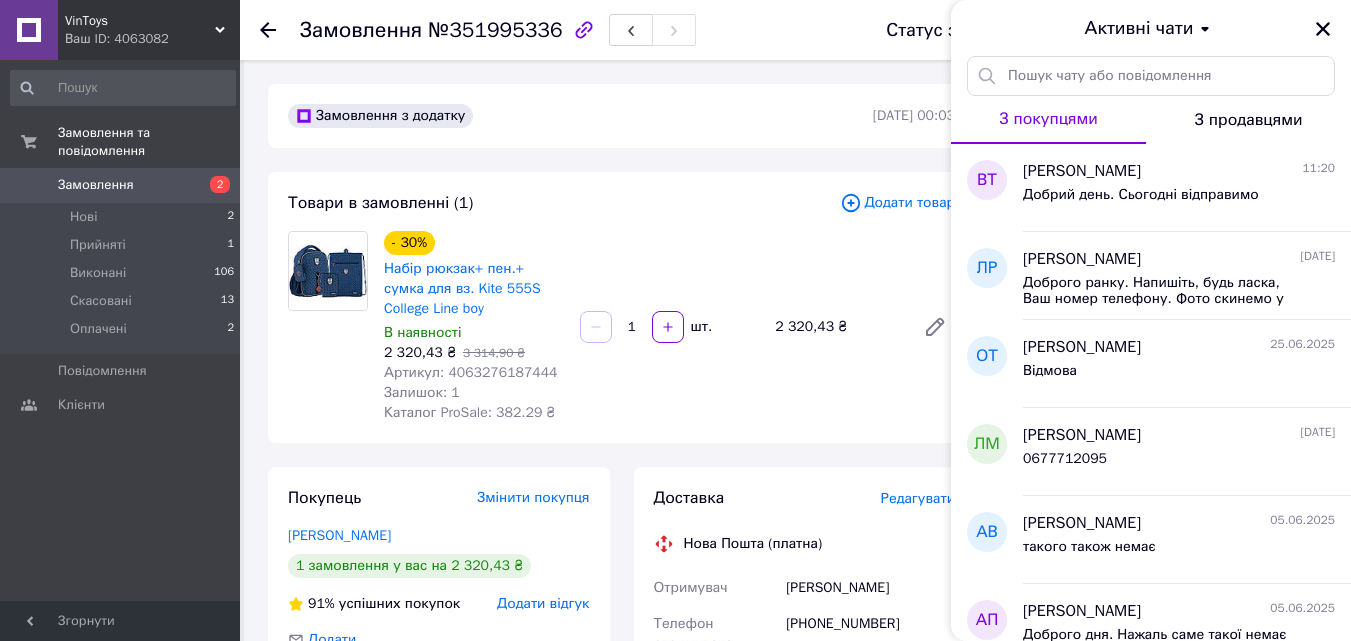 click on "Замовлення та повідомлення Замовлення 2 Нові 2 Прийняті 1 Виконані 106 Скасовані 13 Оплачені 2 Повідомлення 0 Клієнти" at bounding box center (123, 333) 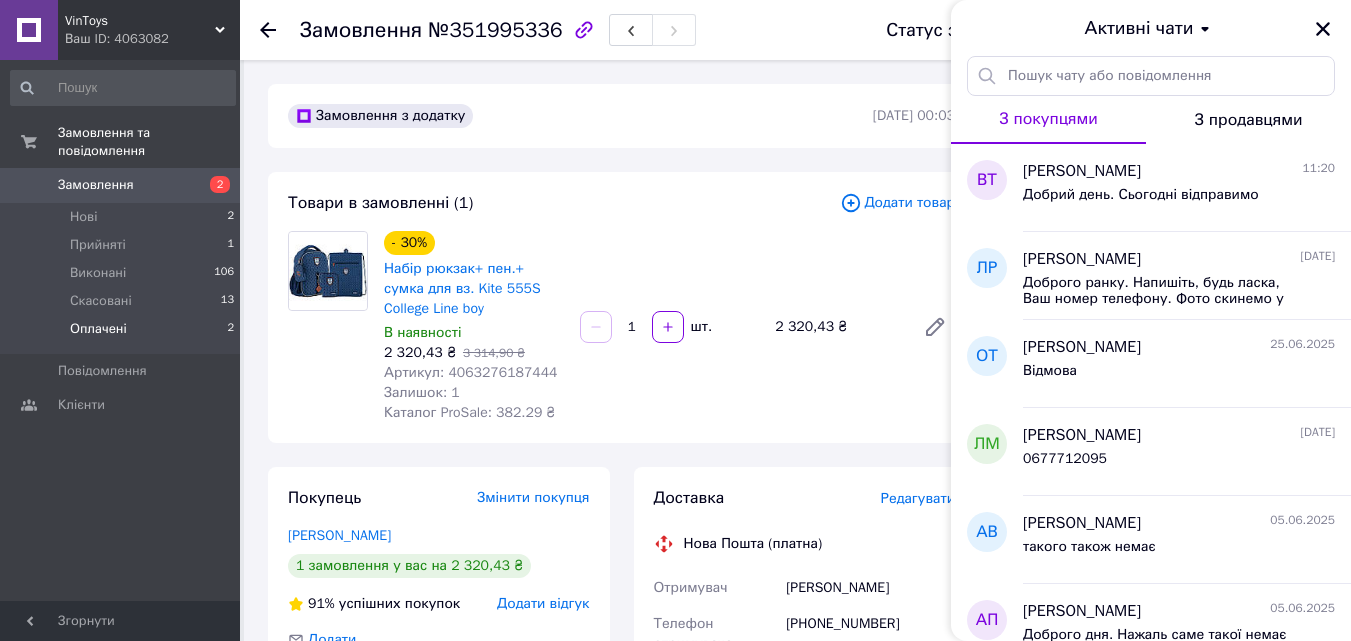 click on "Оплачені 2" at bounding box center (123, 334) 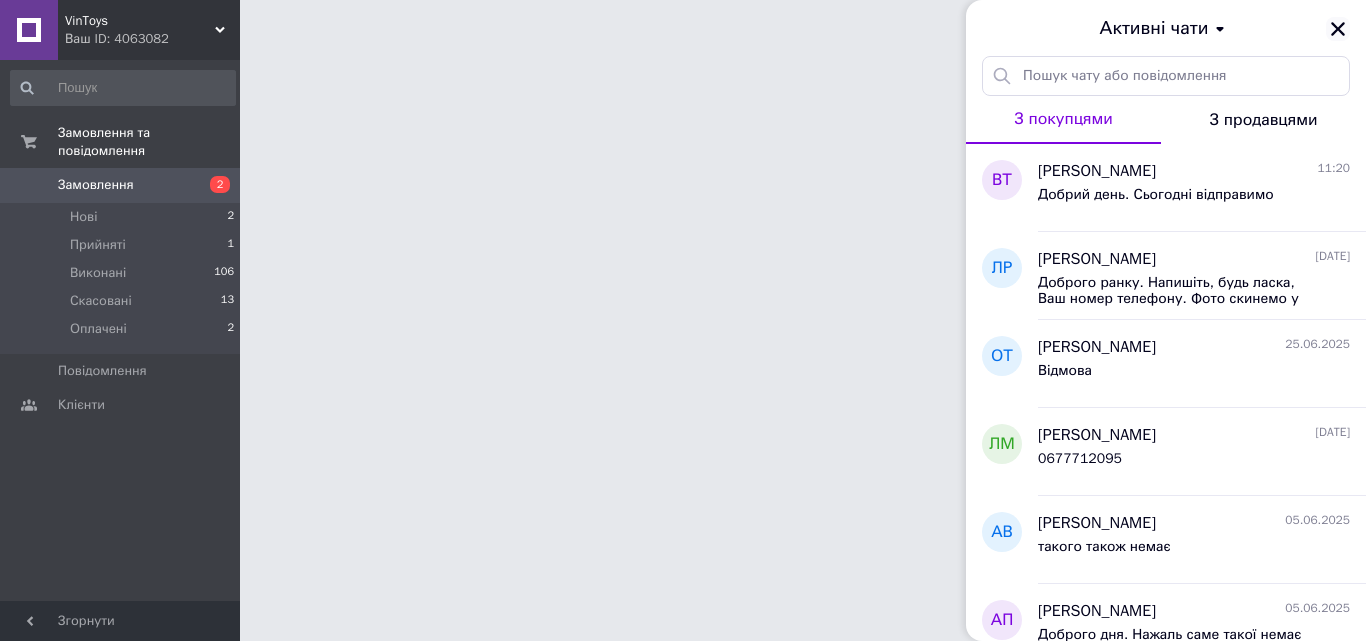 click on "Активні чати" at bounding box center (1166, 28) 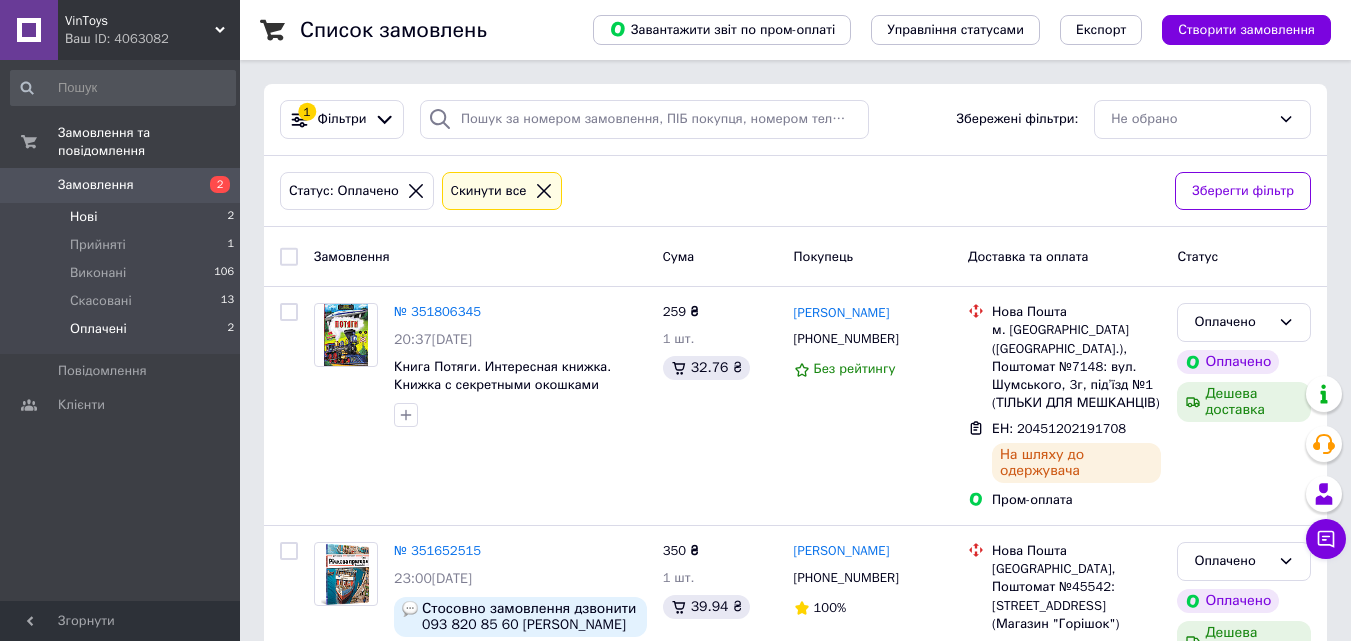 click on "Нові 2" at bounding box center [123, 217] 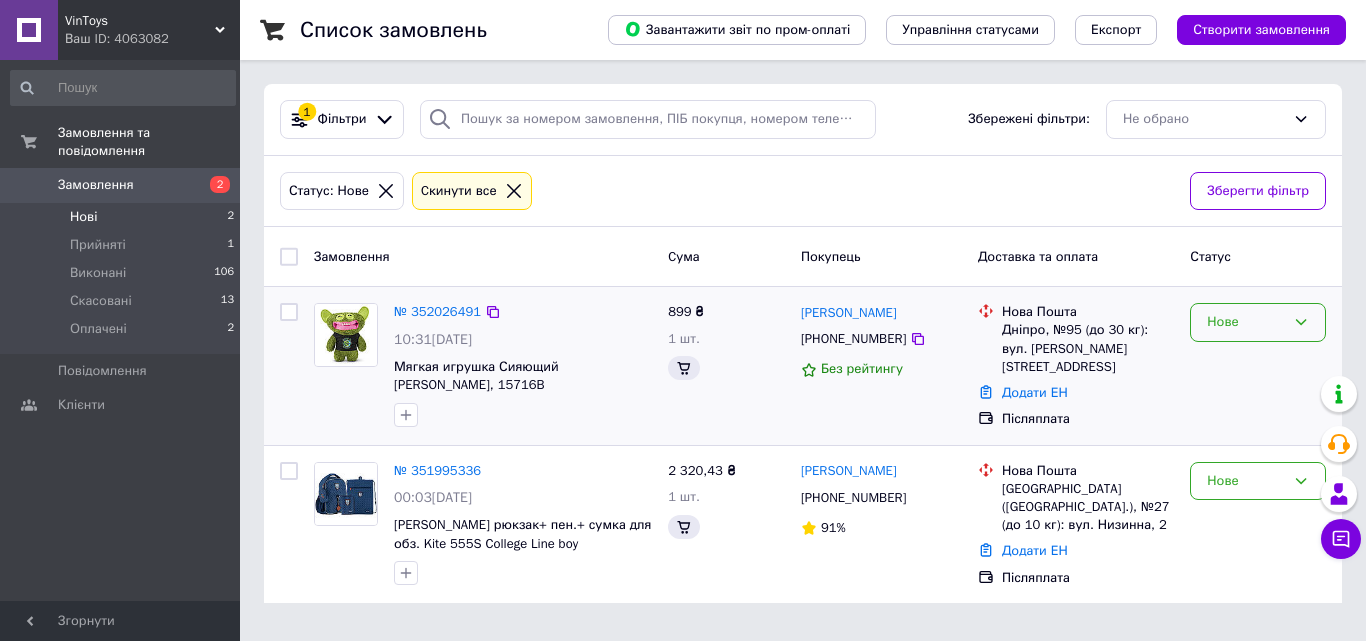 click on "Нове" at bounding box center (1246, 322) 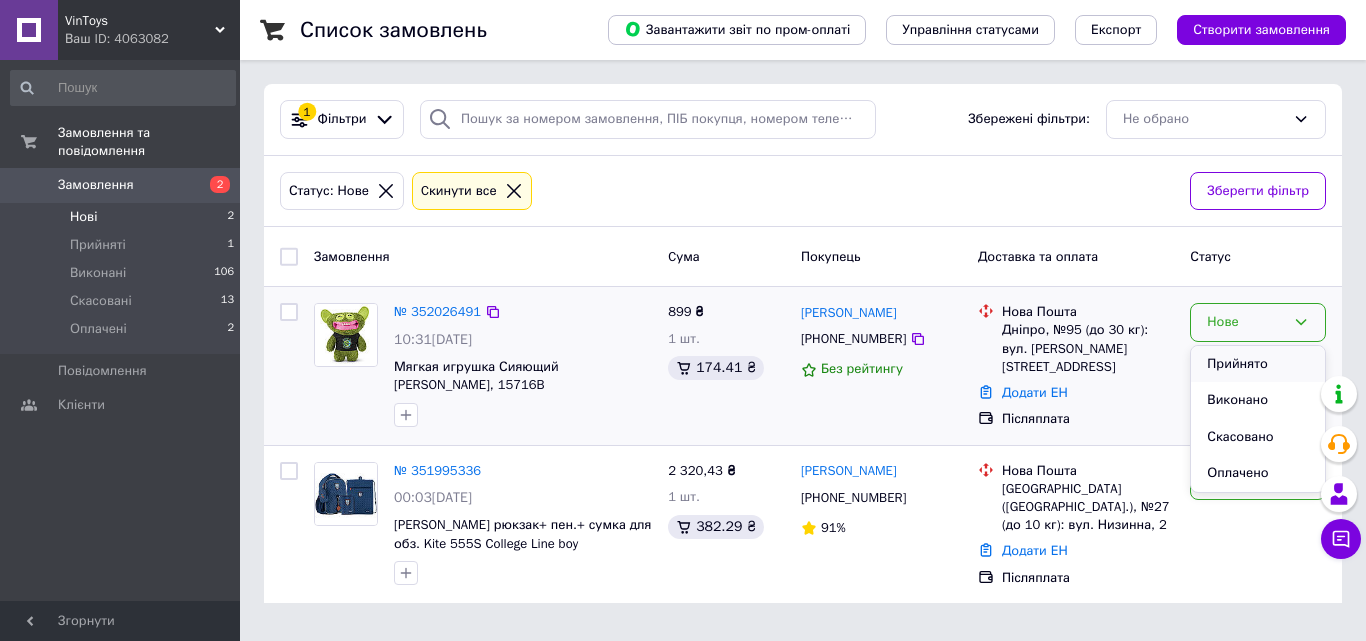 click on "Прийнято" at bounding box center (1258, 364) 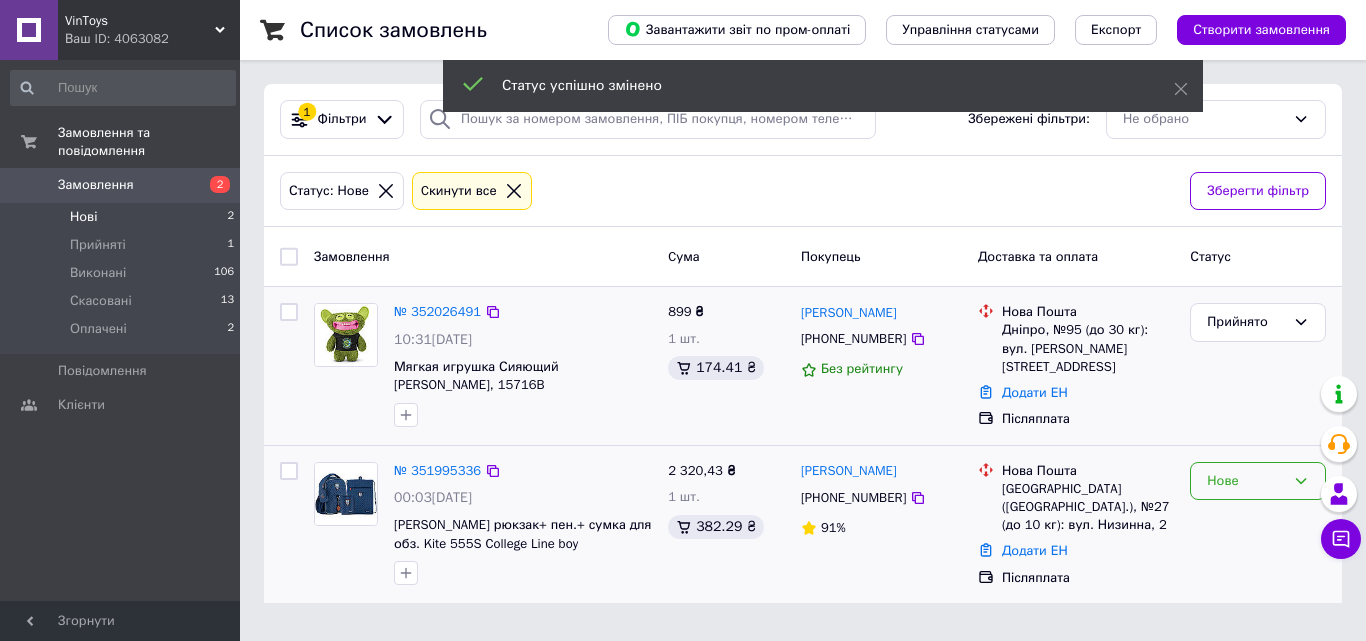 click on "Нове" at bounding box center (1258, 481) 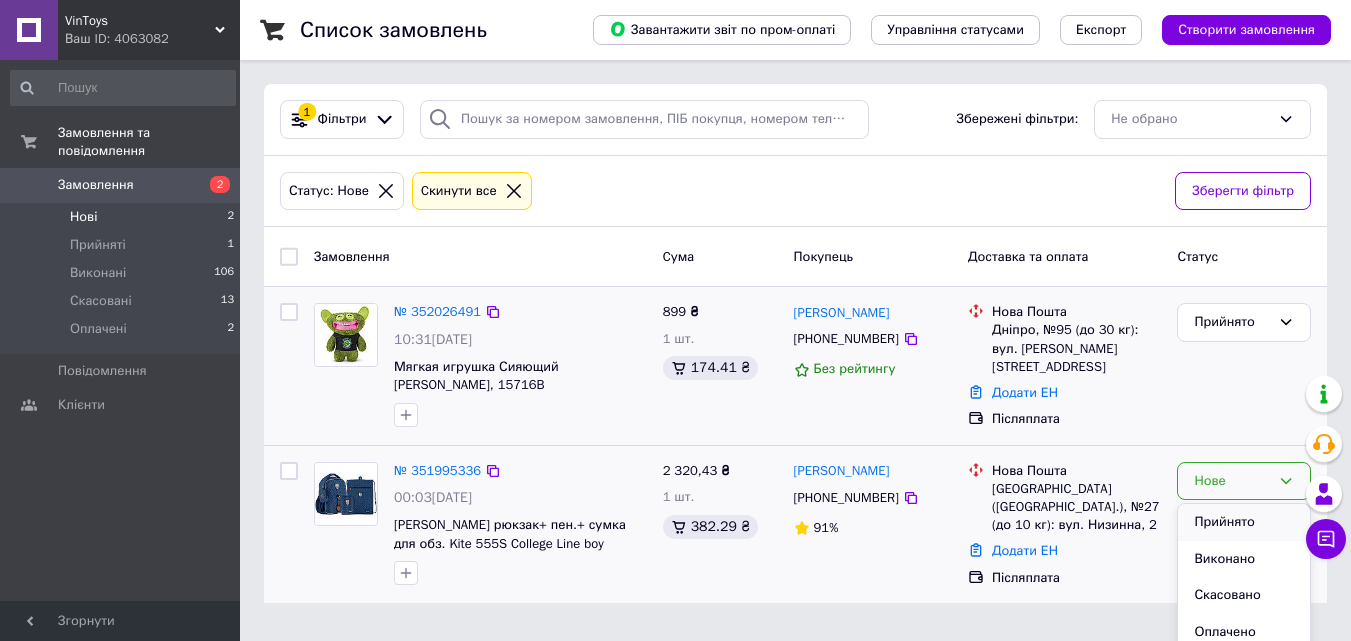 click on "Прийнято" at bounding box center [1244, 522] 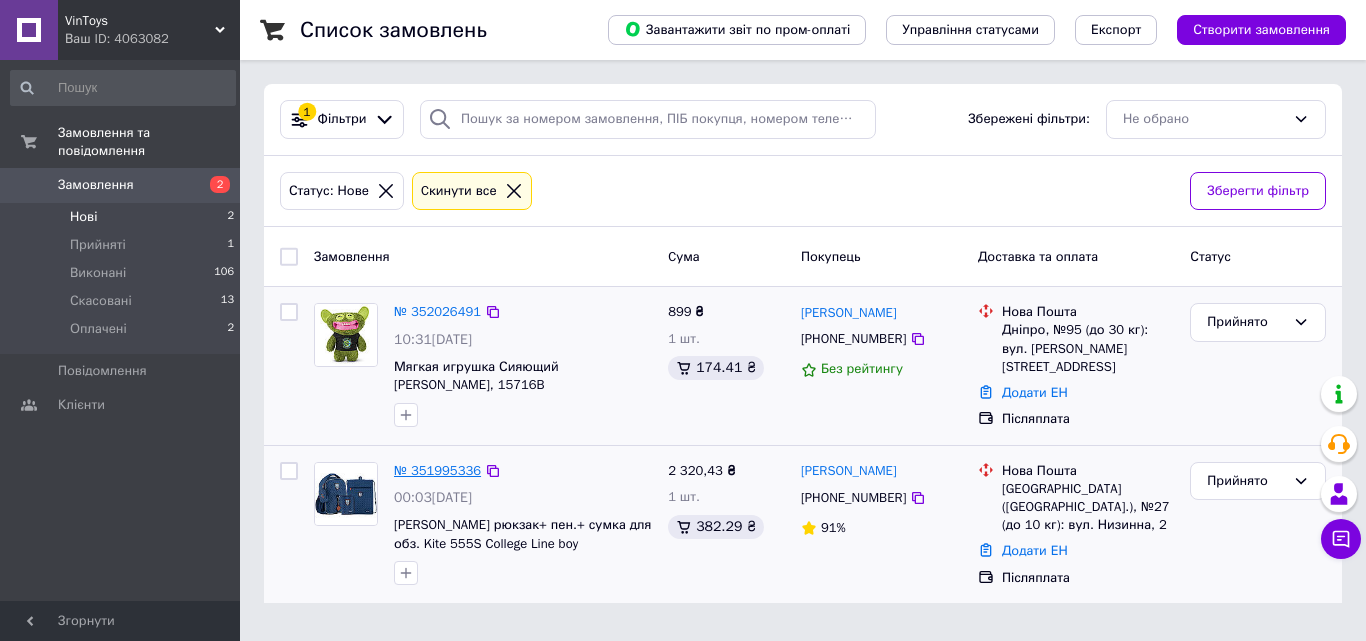 click on "№ 351995336" at bounding box center (437, 470) 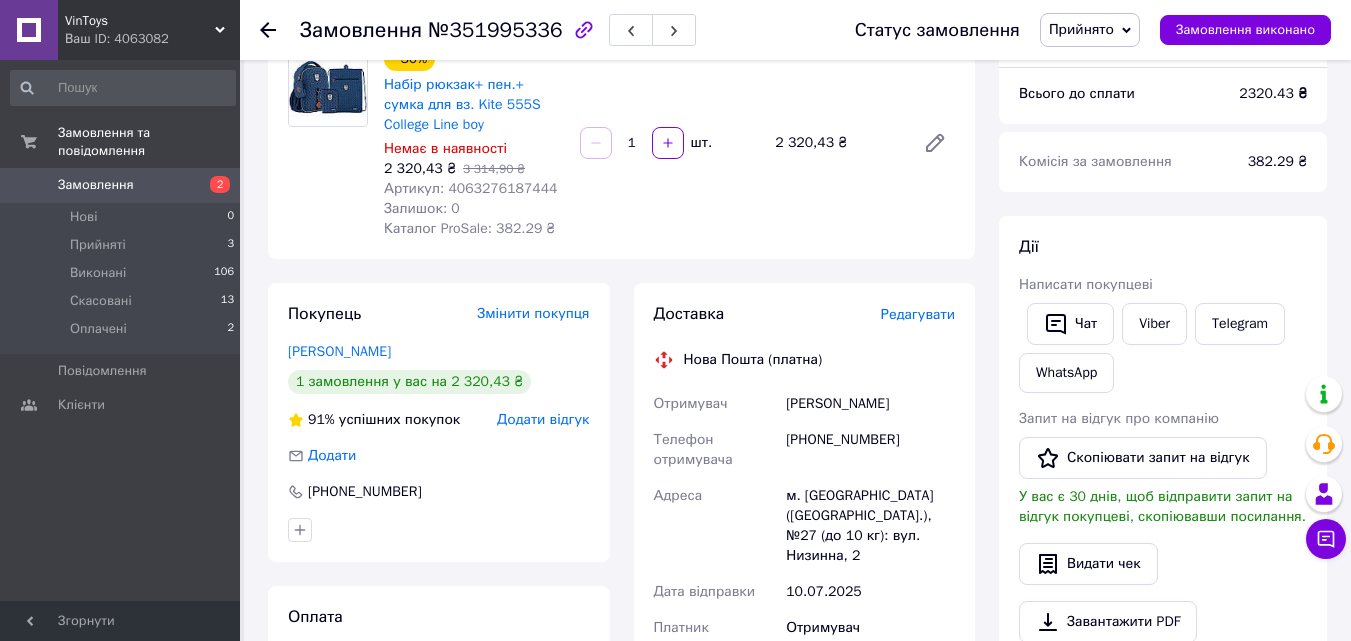 scroll, scrollTop: 200, scrollLeft: 0, axis: vertical 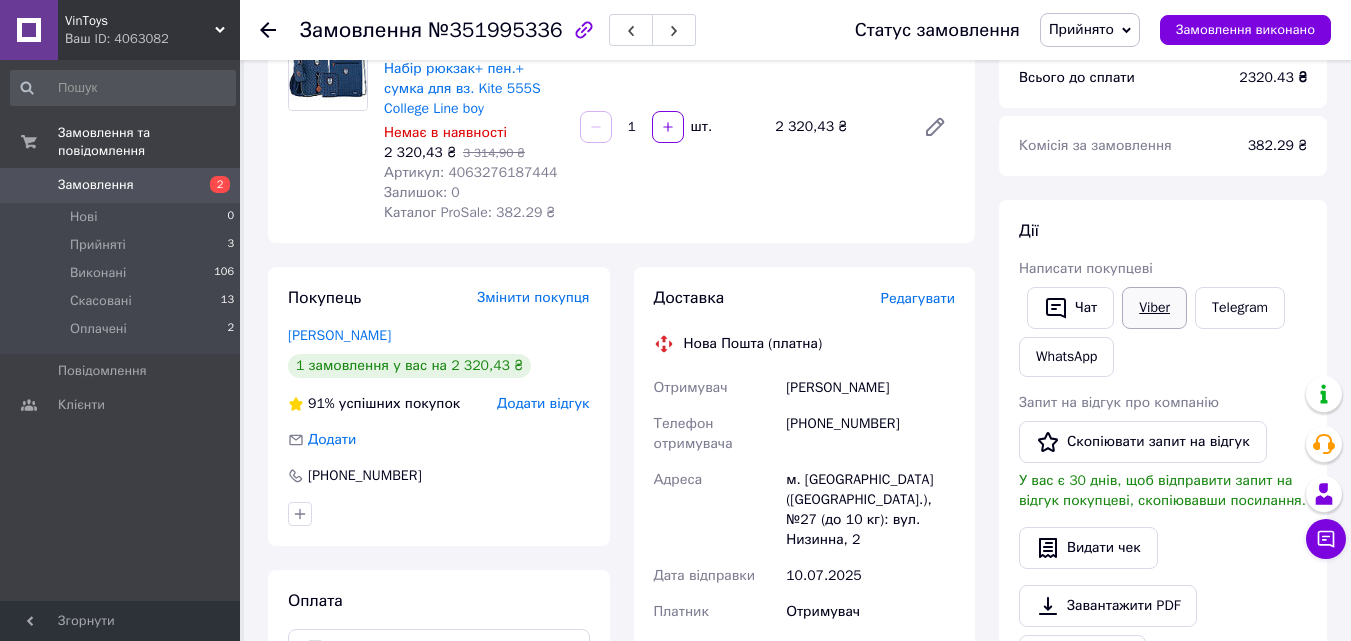 click on "Viber" at bounding box center [1154, 308] 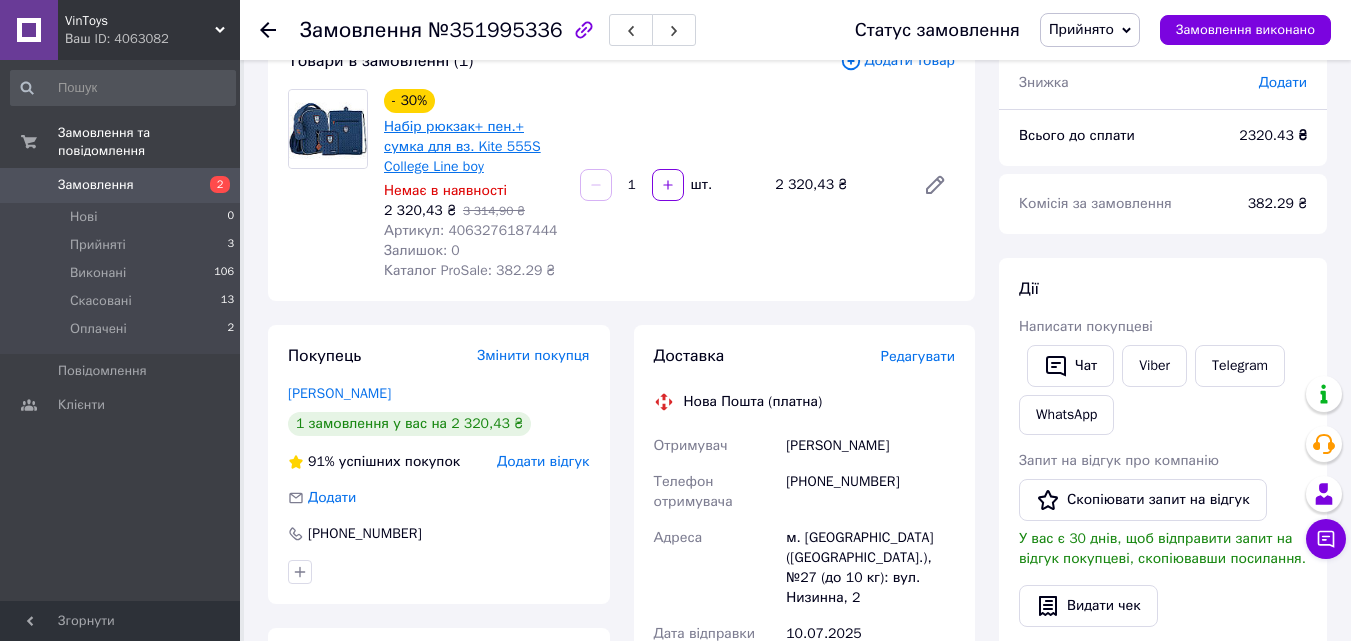 scroll, scrollTop: 100, scrollLeft: 0, axis: vertical 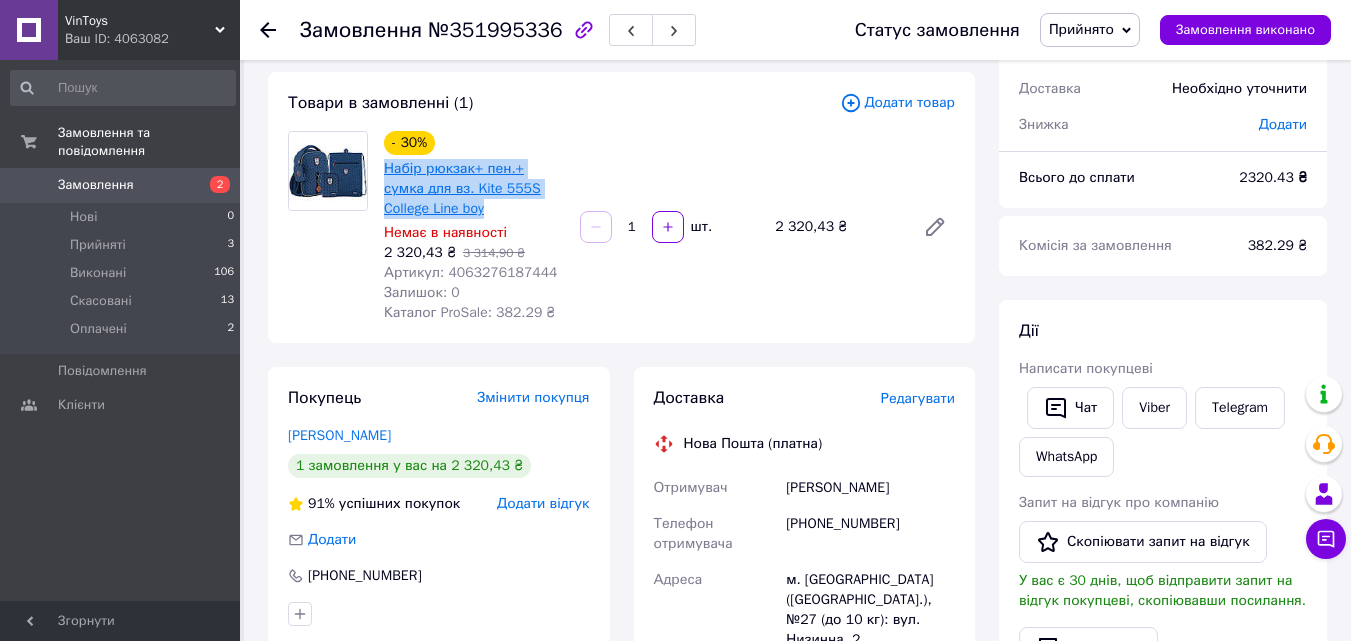 drag, startPoint x: 454, startPoint y: 205, endPoint x: 390, endPoint y: 174, distance: 71.11259 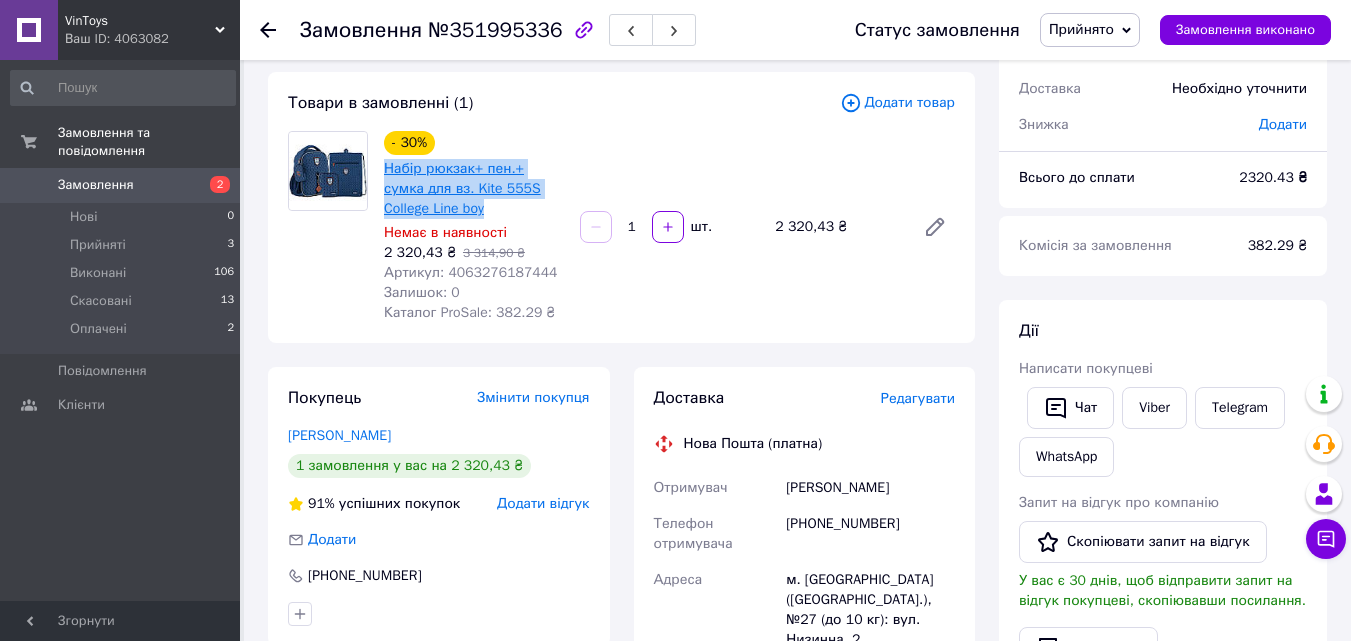 copy on "Набір рюкзак+ пен.+ сумка для вз. Kite 555S College Line boy" 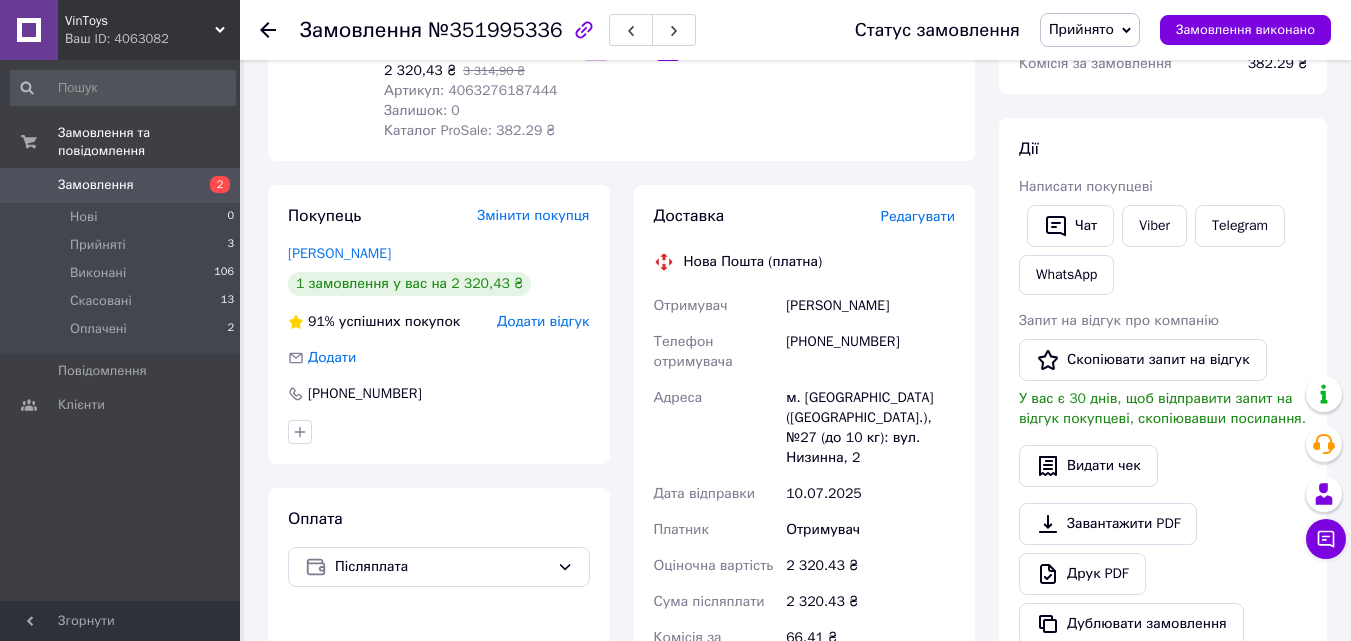 scroll, scrollTop: 300, scrollLeft: 0, axis: vertical 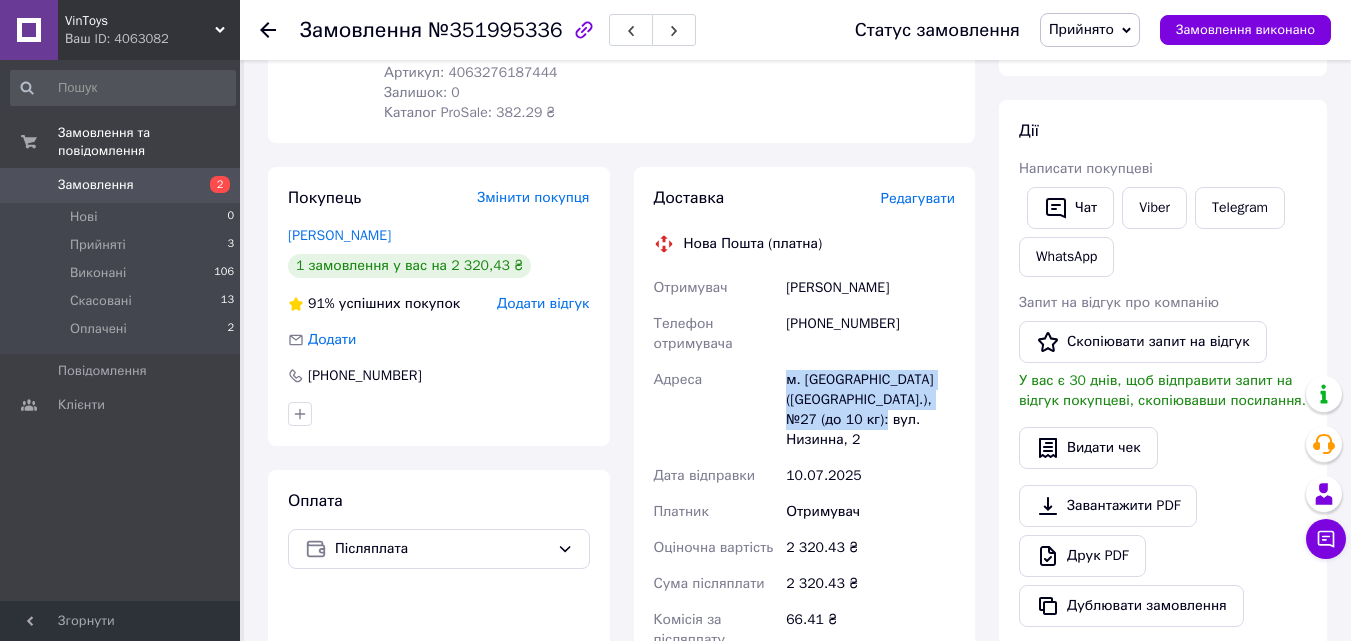 drag, startPoint x: 785, startPoint y: 377, endPoint x: 863, endPoint y: 416, distance: 87.20665 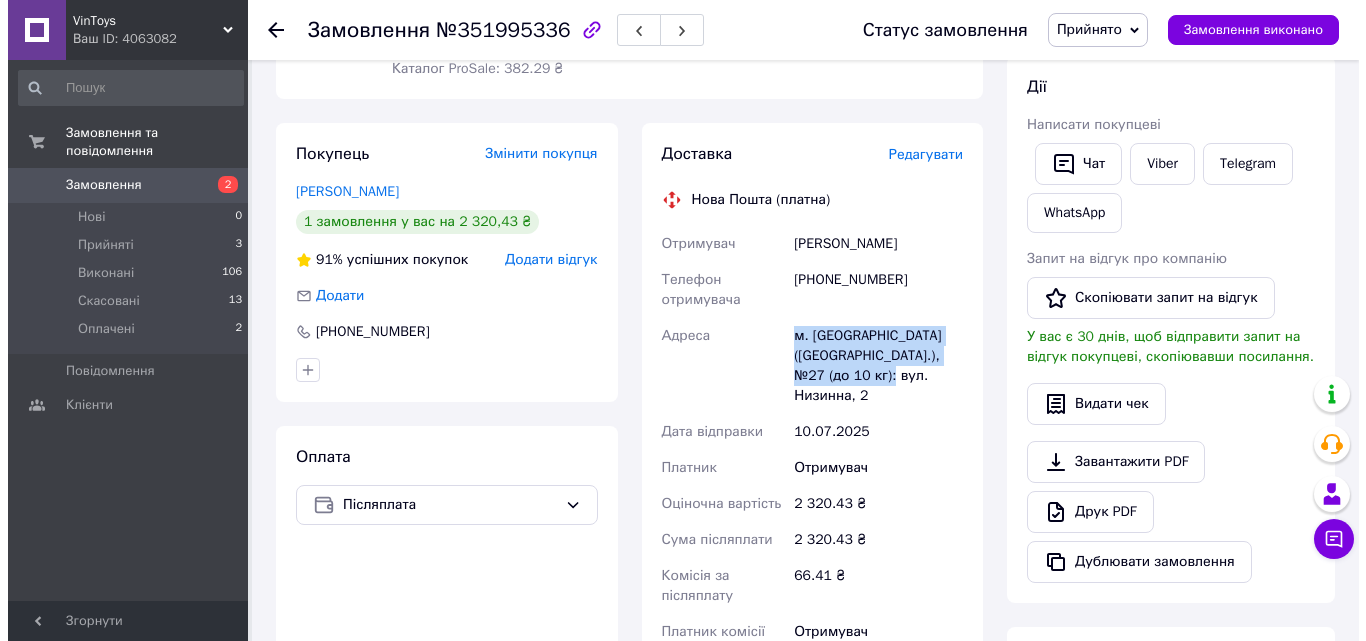 scroll, scrollTop: 400, scrollLeft: 0, axis: vertical 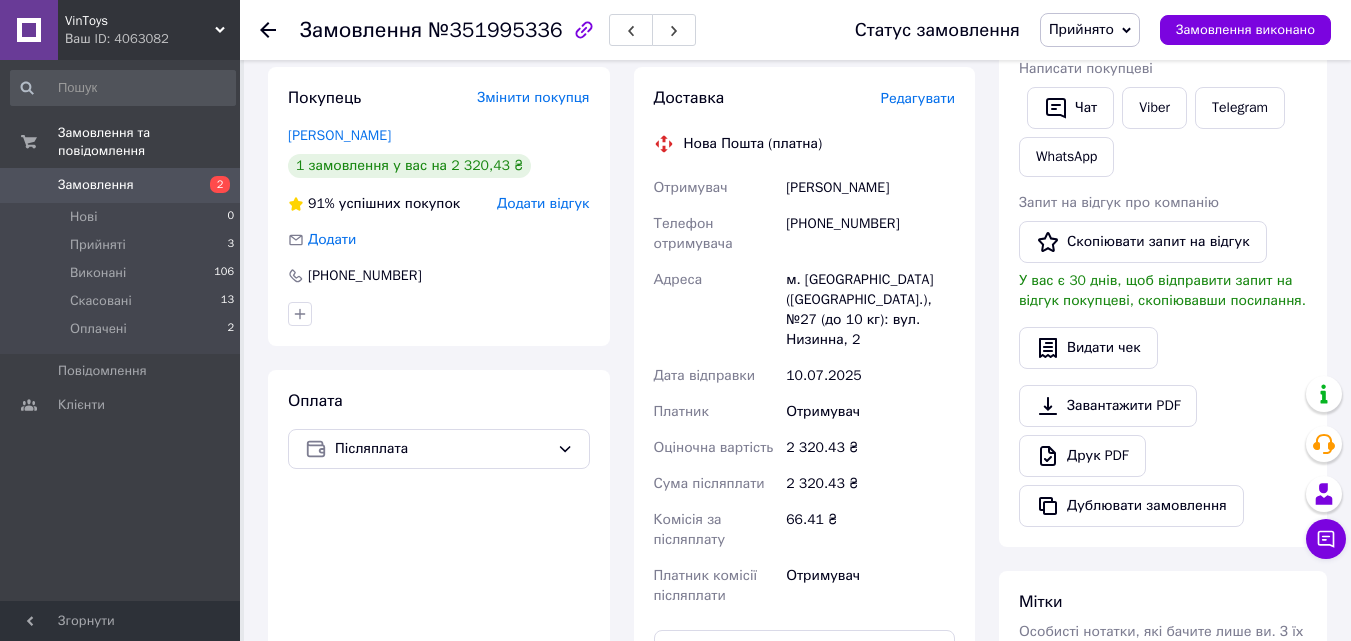 click on "Редагувати" at bounding box center (918, 98) 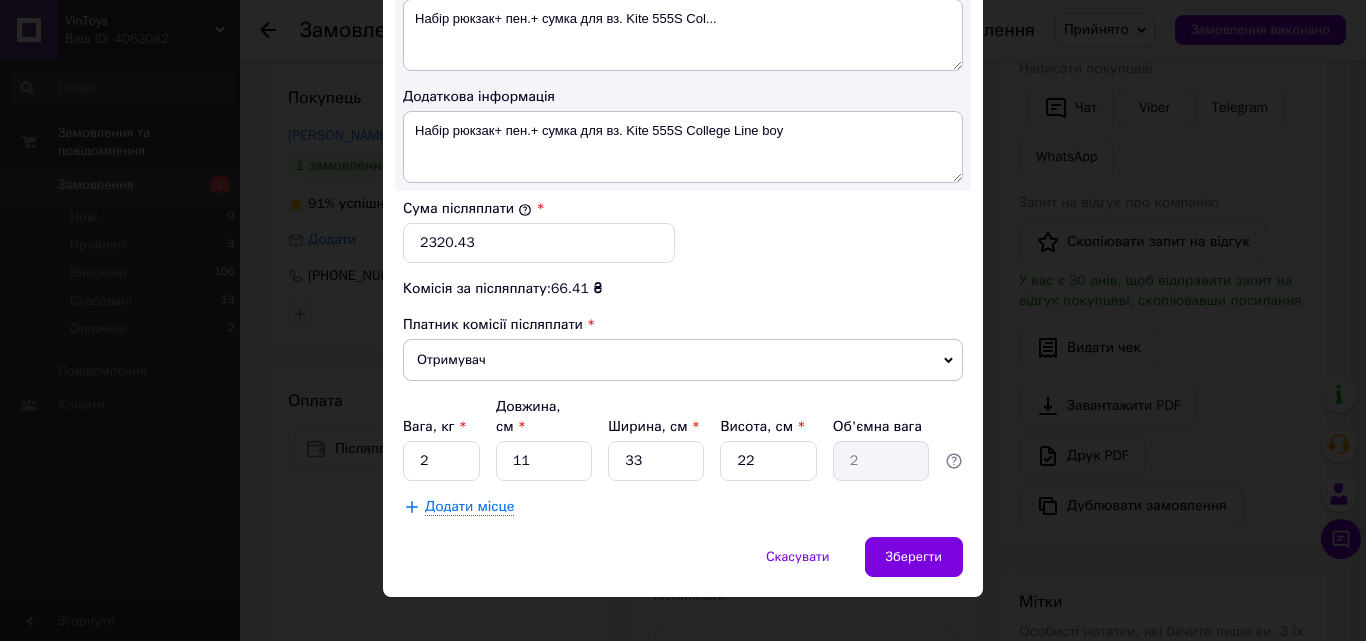 scroll, scrollTop: 1129, scrollLeft: 0, axis: vertical 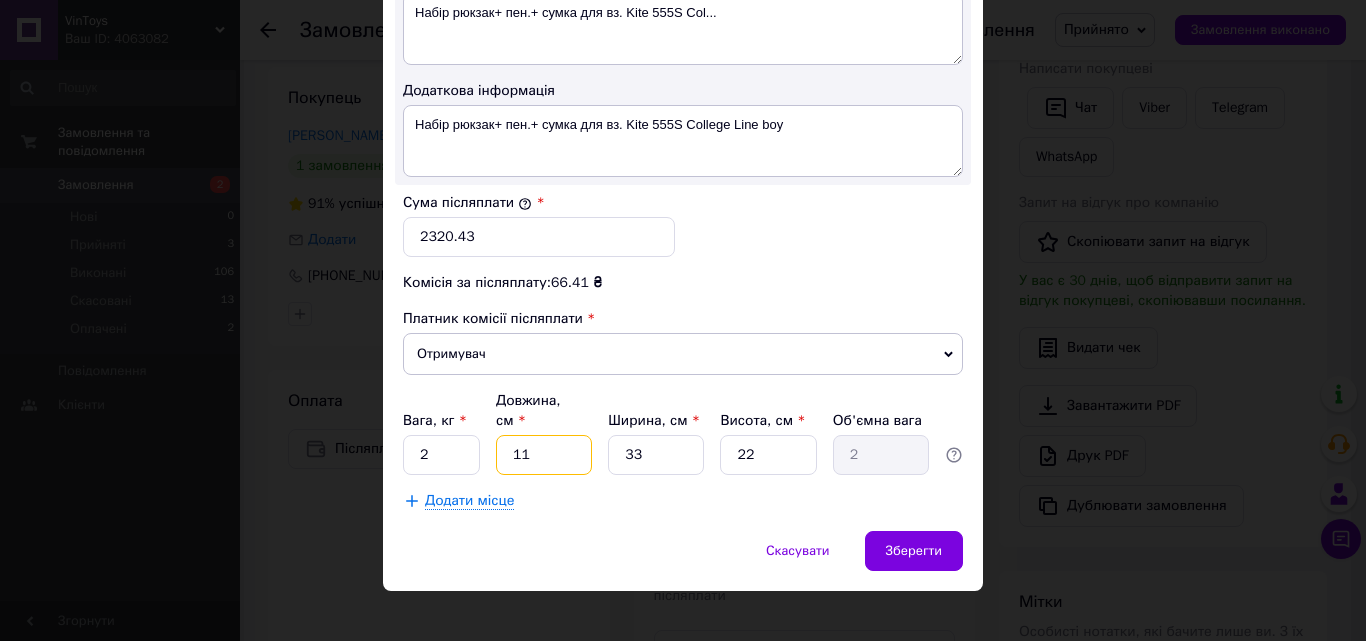 drag, startPoint x: 547, startPoint y: 437, endPoint x: 462, endPoint y: 390, distance: 97.128784 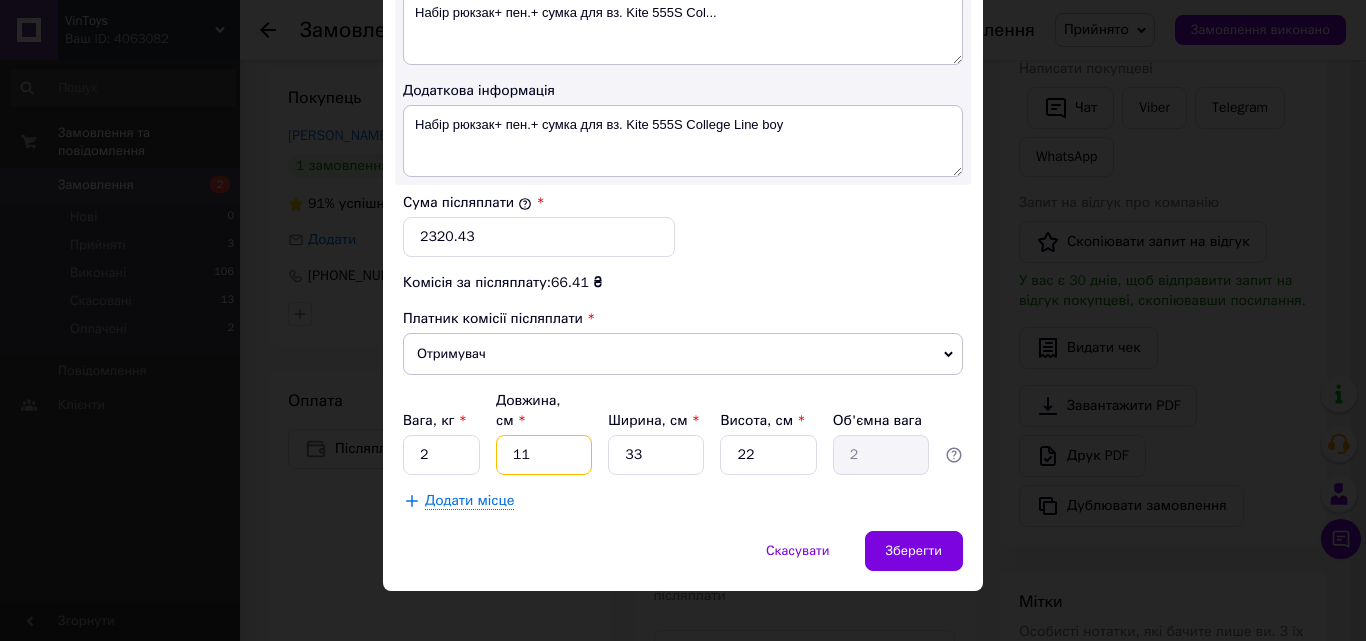 type on "4" 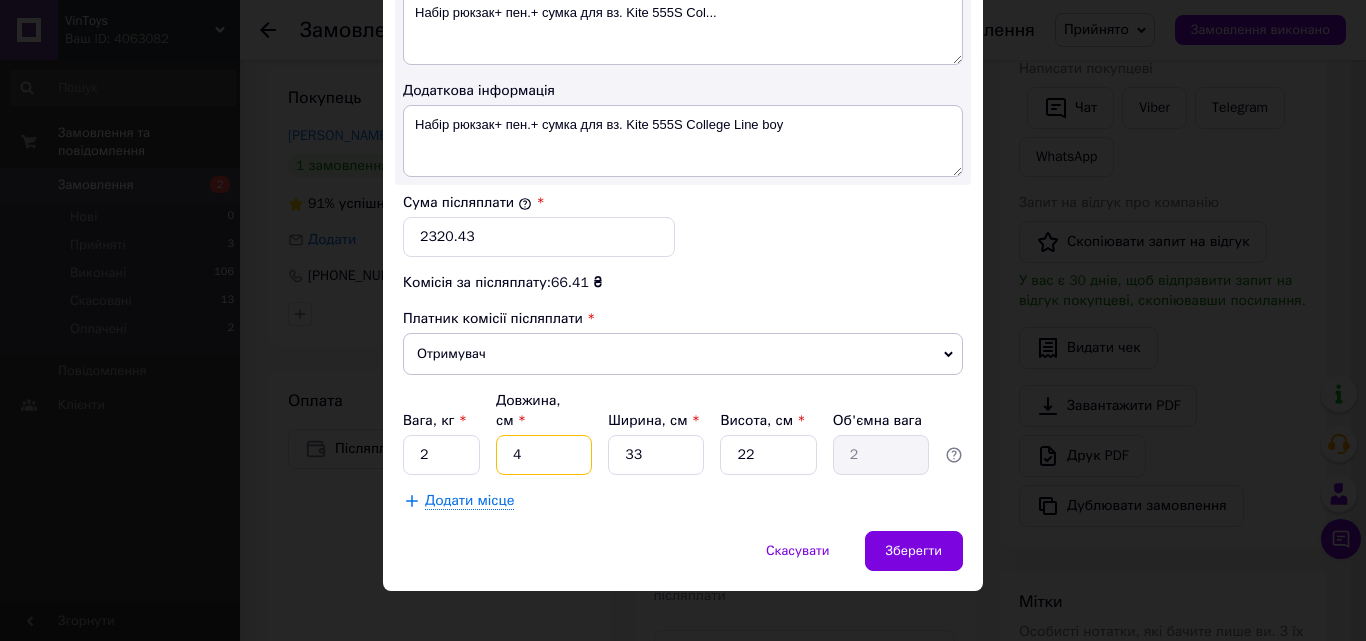 type on "0.73" 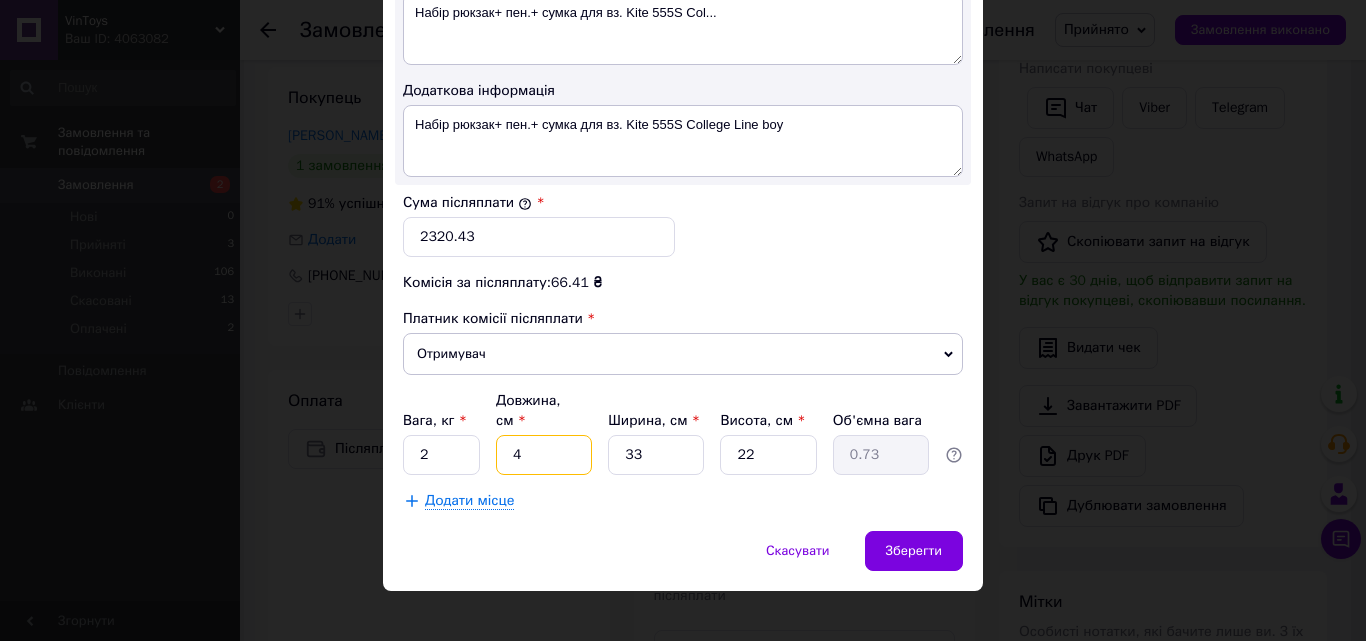 type on "44" 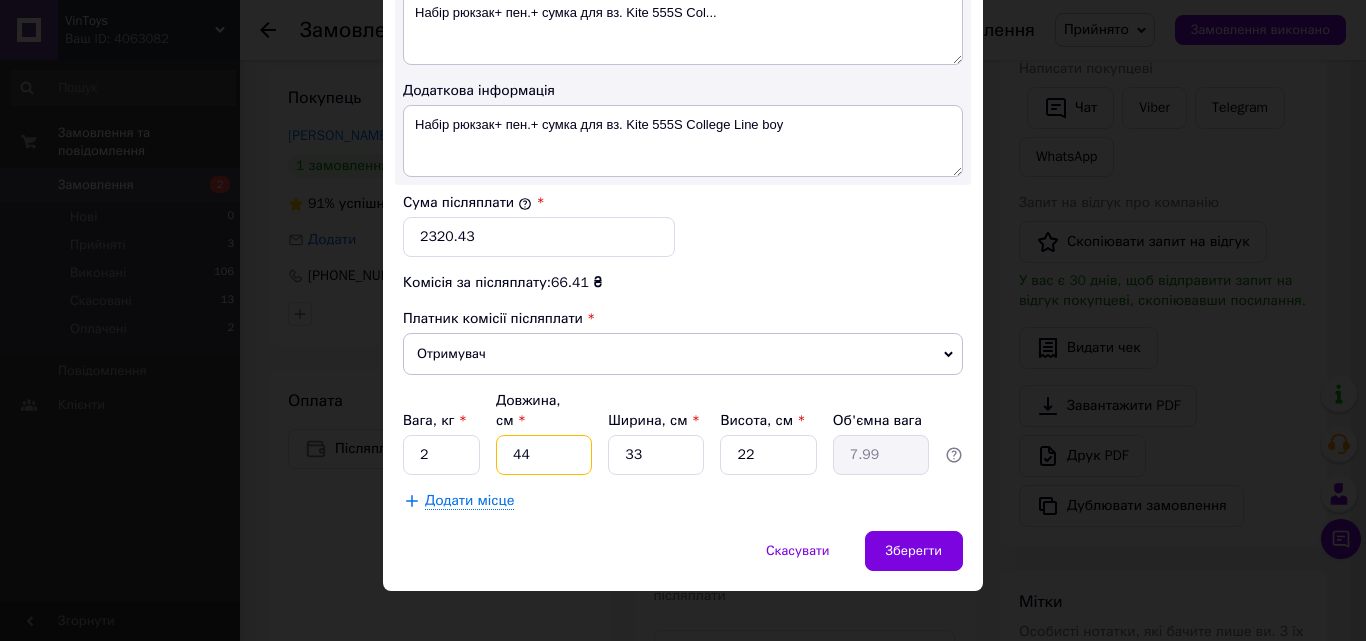 type on "44" 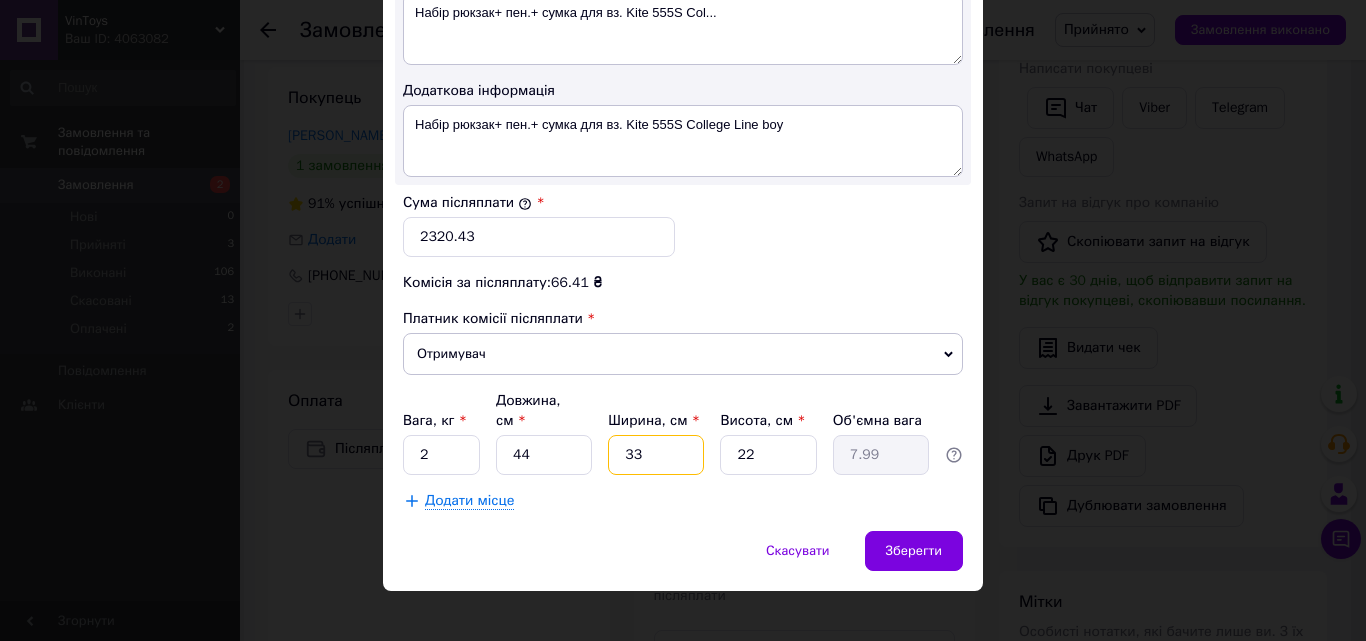 drag, startPoint x: 615, startPoint y: 453, endPoint x: 607, endPoint y: 446, distance: 10.630146 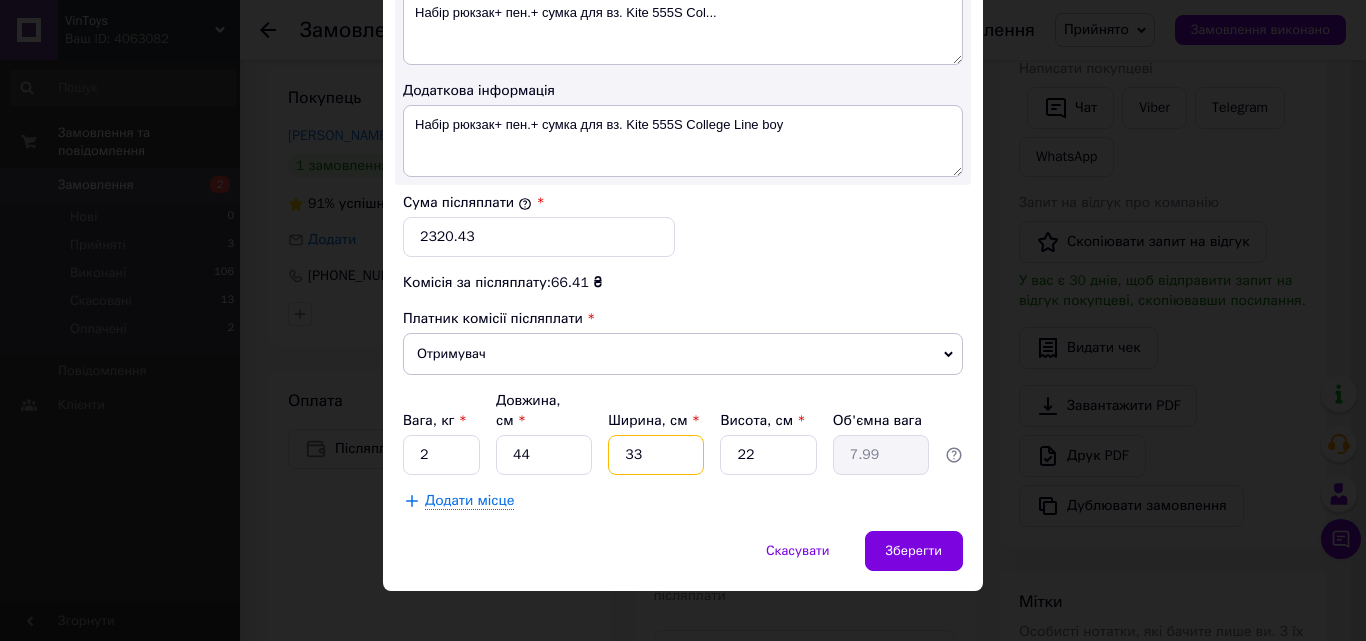 type on "3" 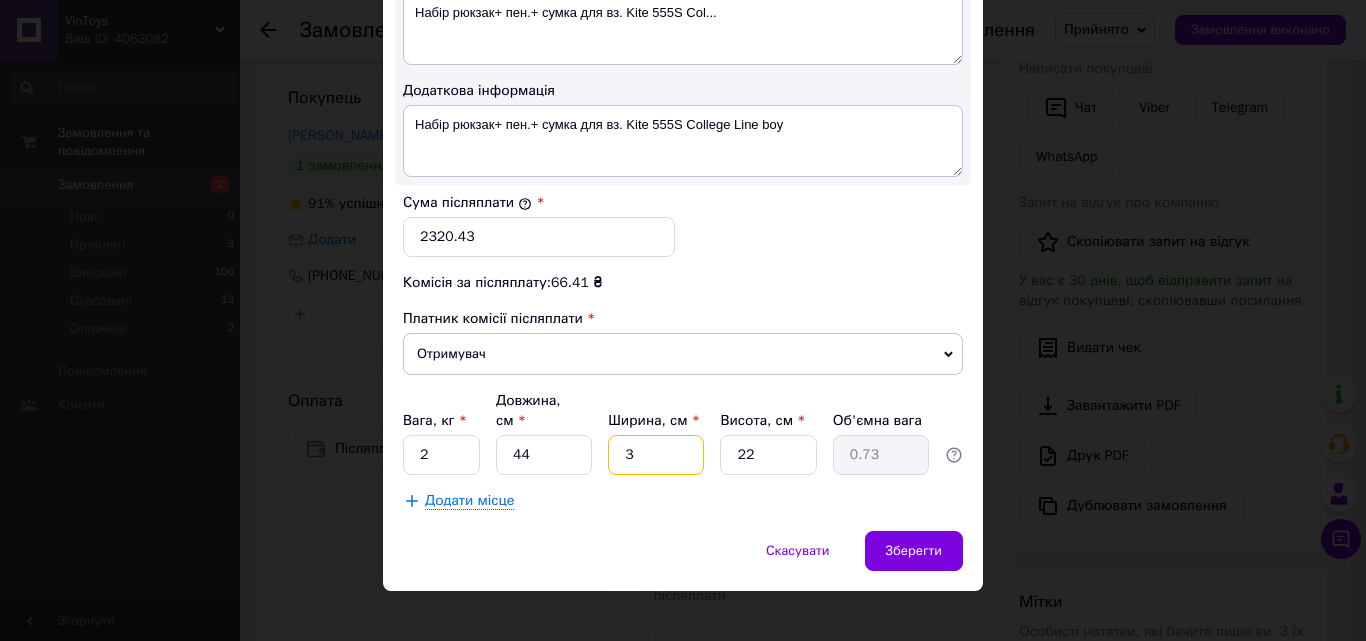 type on "34" 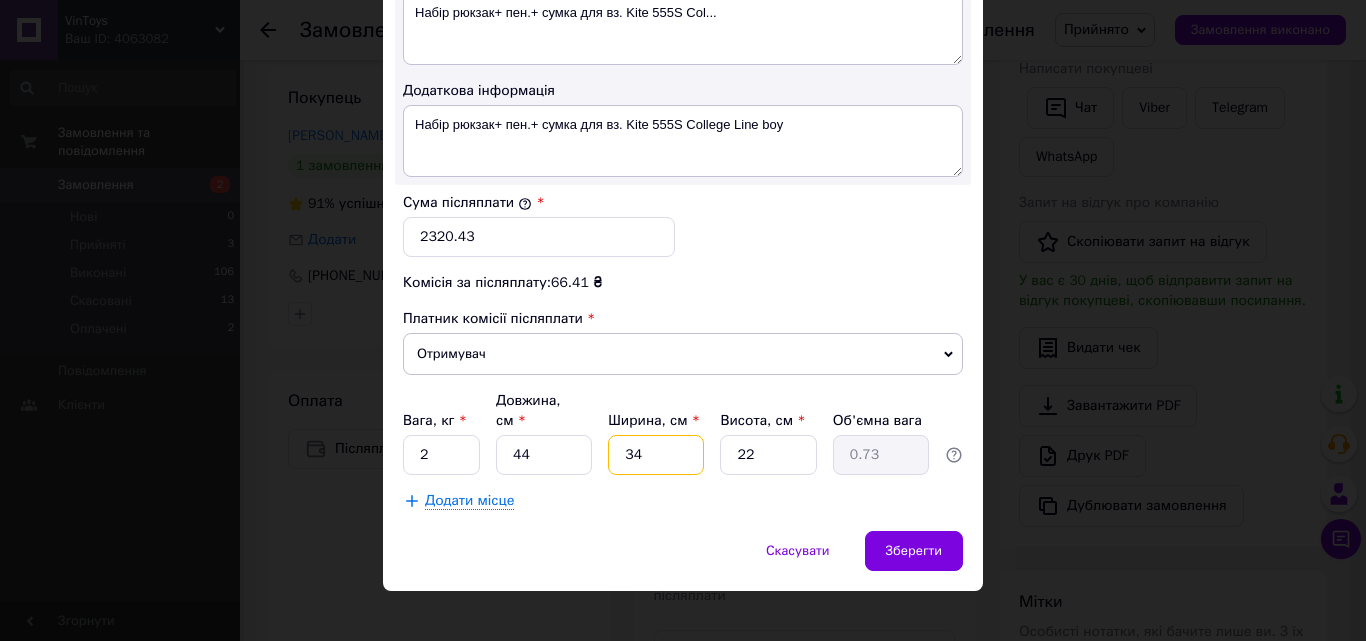 type on "8.23" 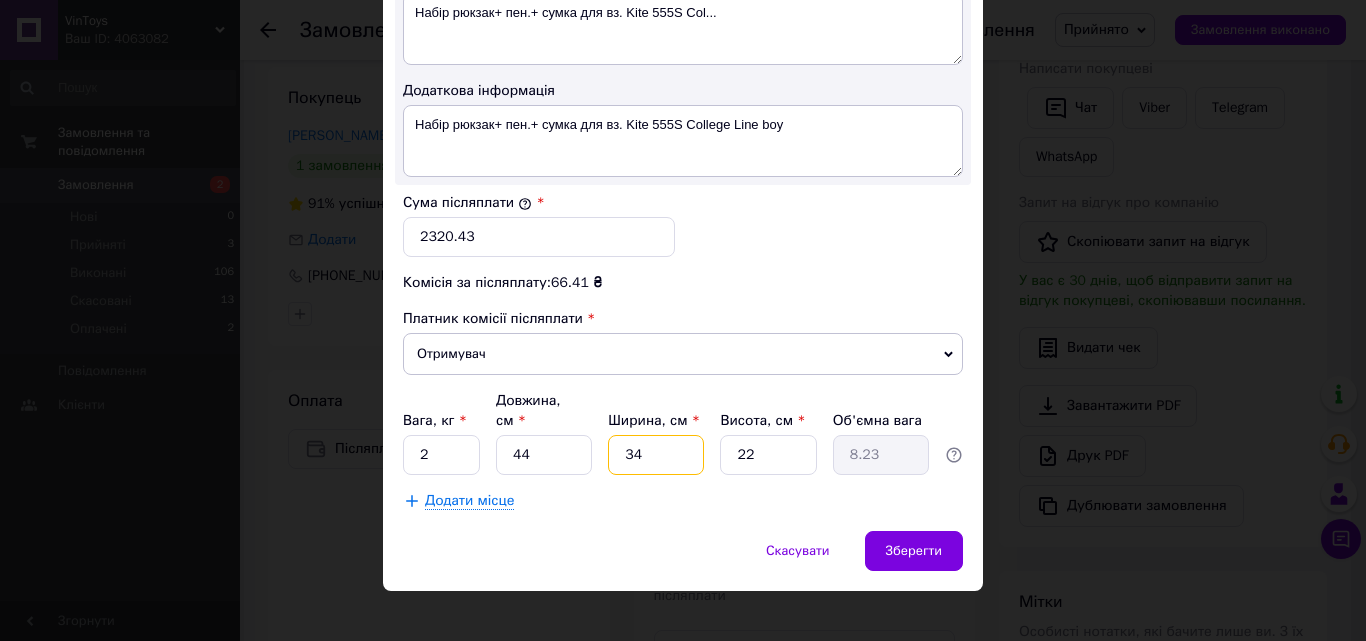 type on "34" 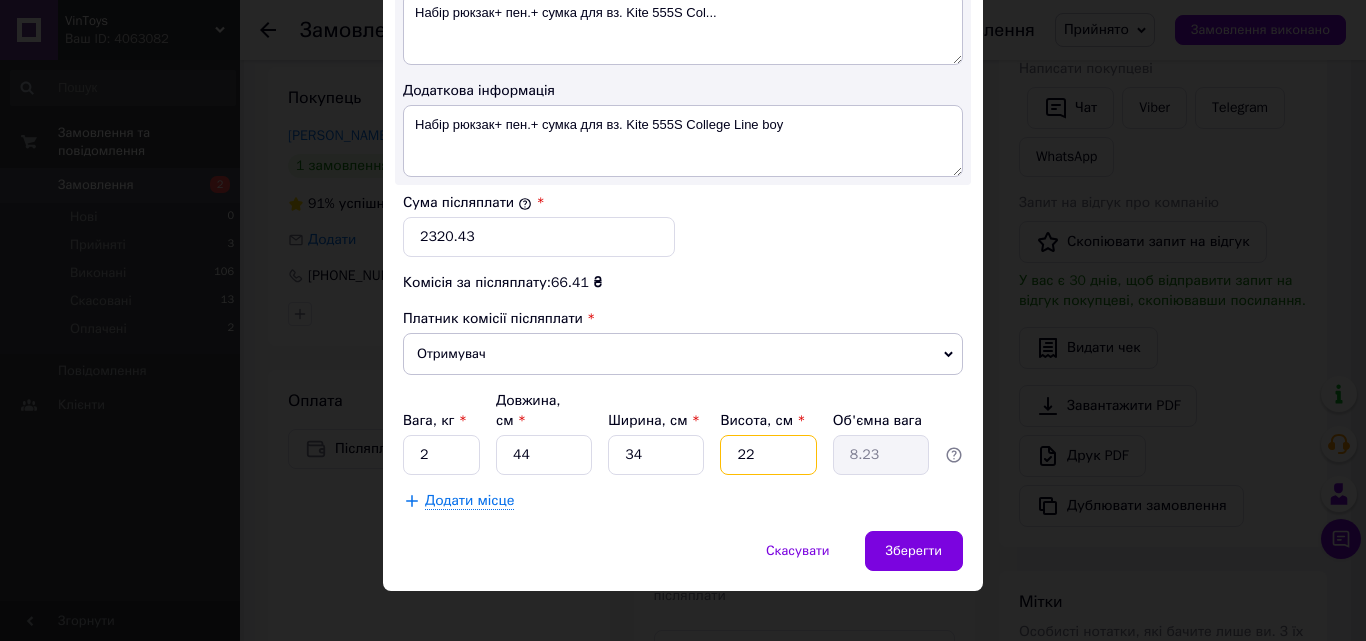 drag, startPoint x: 760, startPoint y: 426, endPoint x: 689, endPoint y: 416, distance: 71.70077 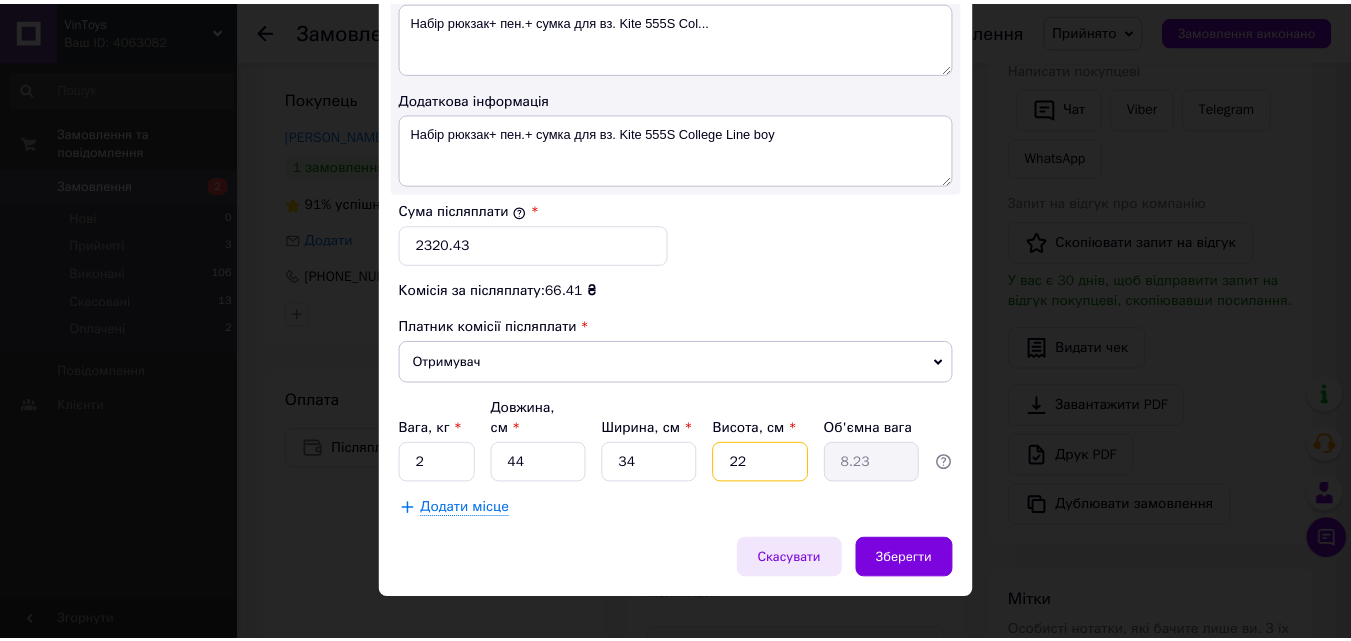 scroll, scrollTop: 1129, scrollLeft: 0, axis: vertical 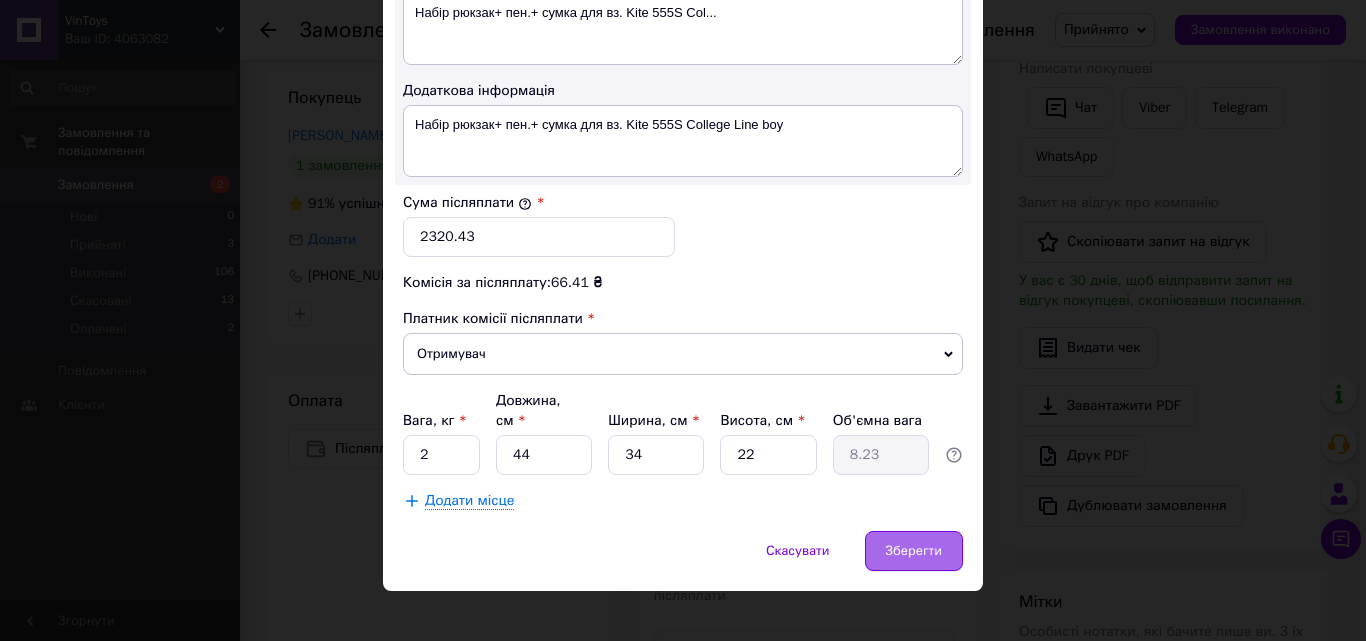 click on "Зберегти" at bounding box center (914, 551) 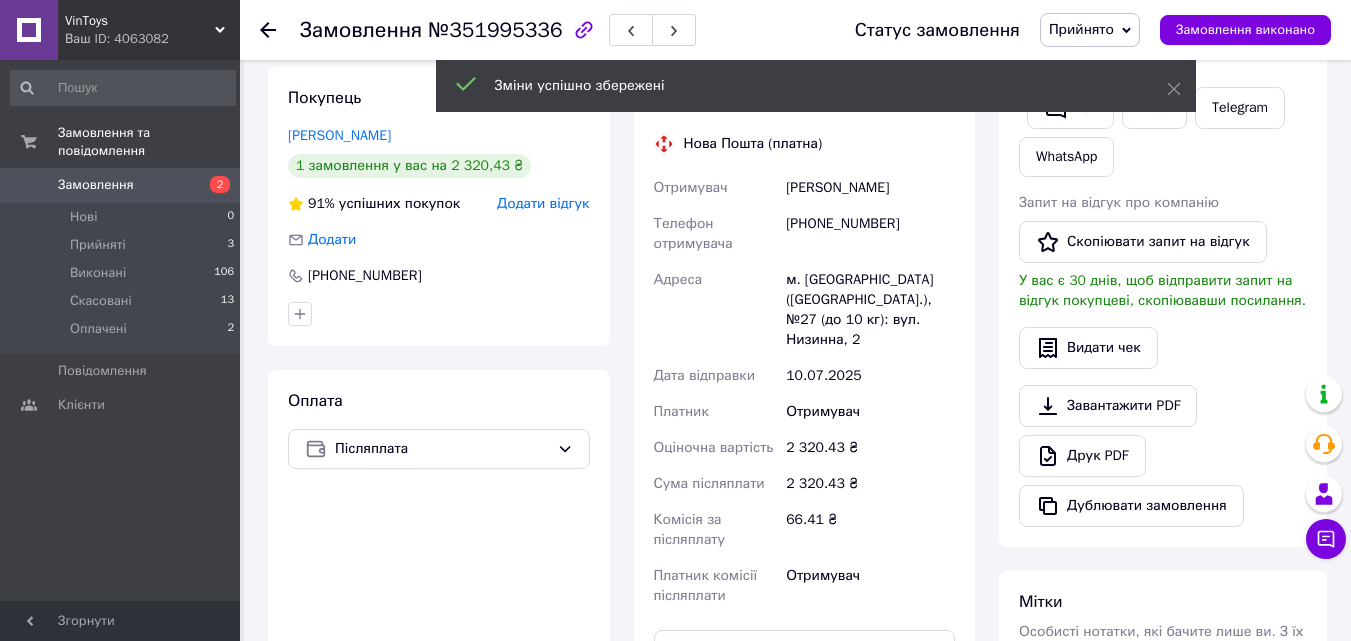 scroll, scrollTop: 600, scrollLeft: 0, axis: vertical 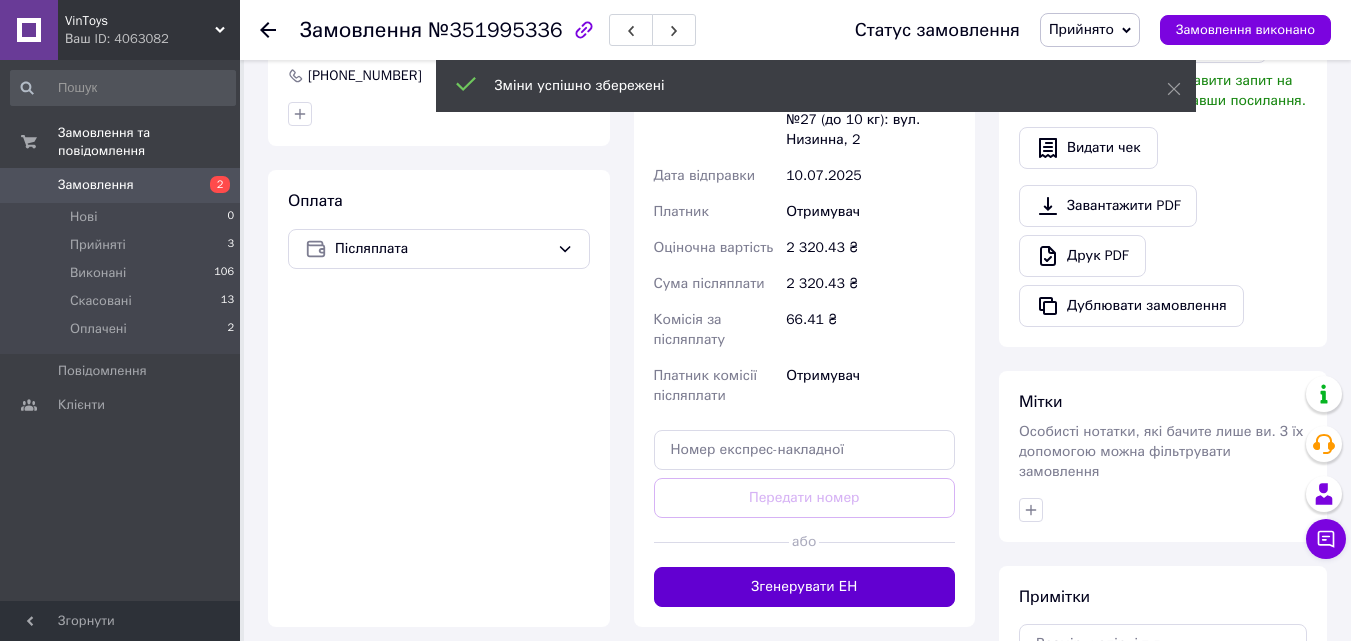 click on "Згенерувати ЕН" at bounding box center (805, 587) 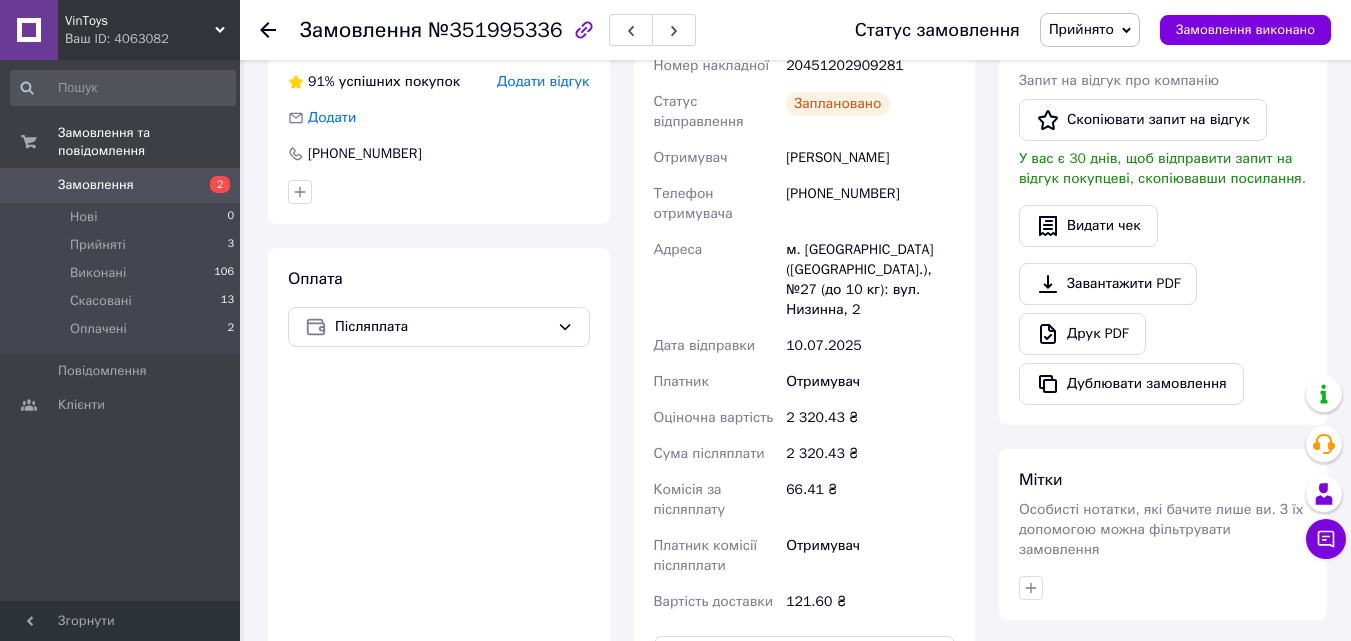 scroll, scrollTop: 400, scrollLeft: 0, axis: vertical 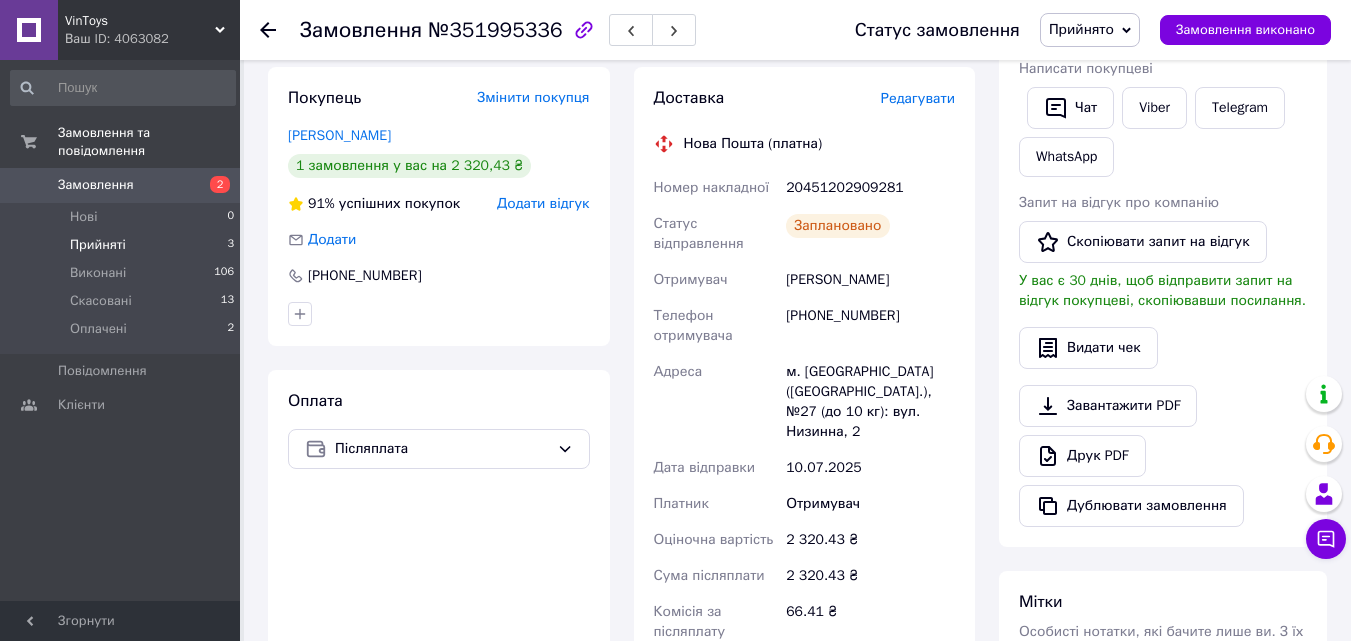 click on "Прийняті 3" at bounding box center [123, 245] 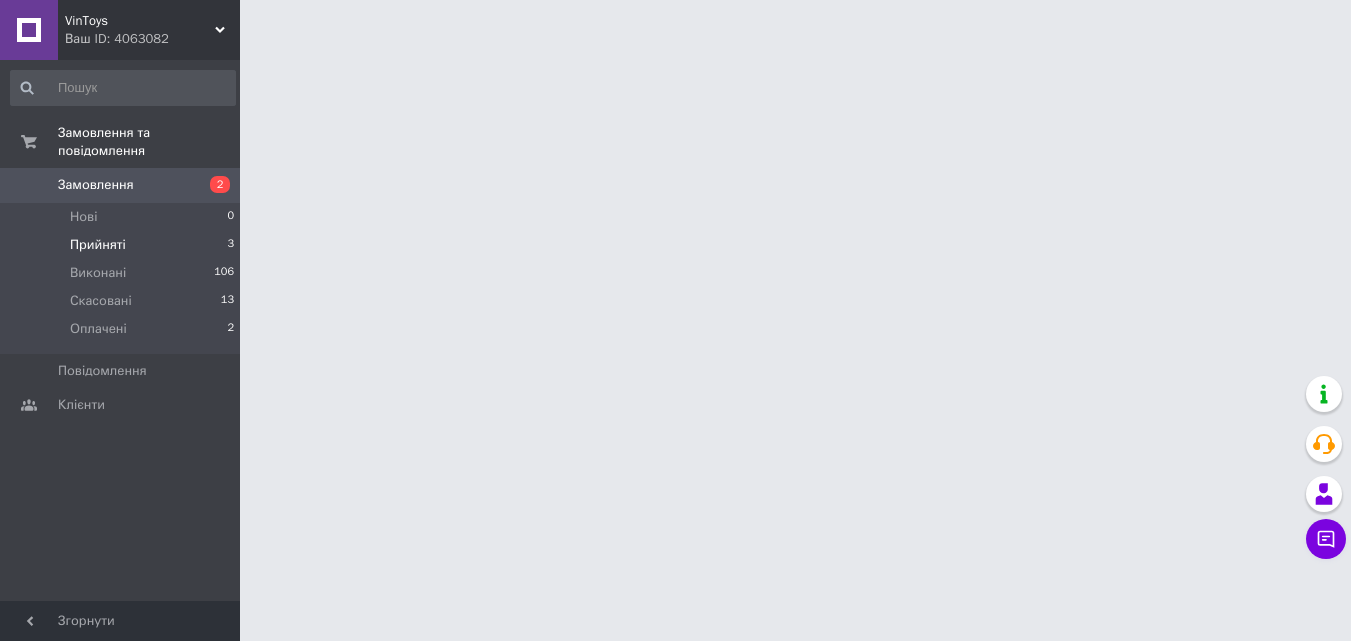 scroll, scrollTop: 0, scrollLeft: 0, axis: both 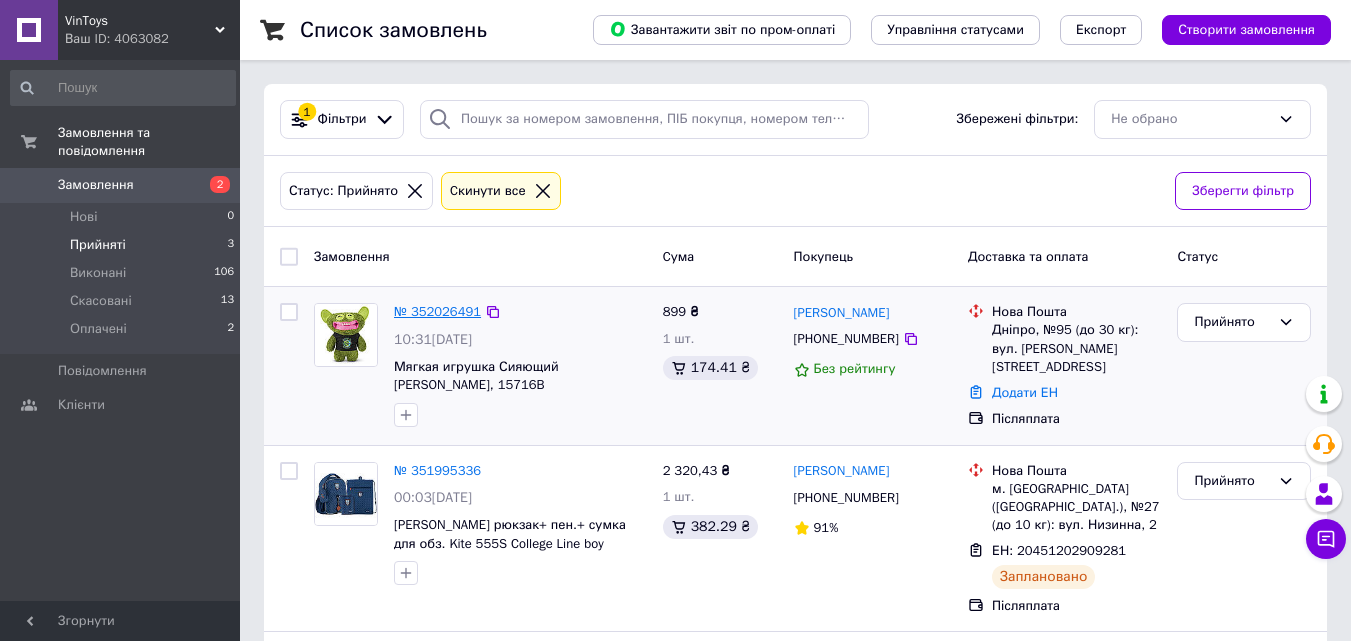 click on "№ 352026491" at bounding box center [437, 311] 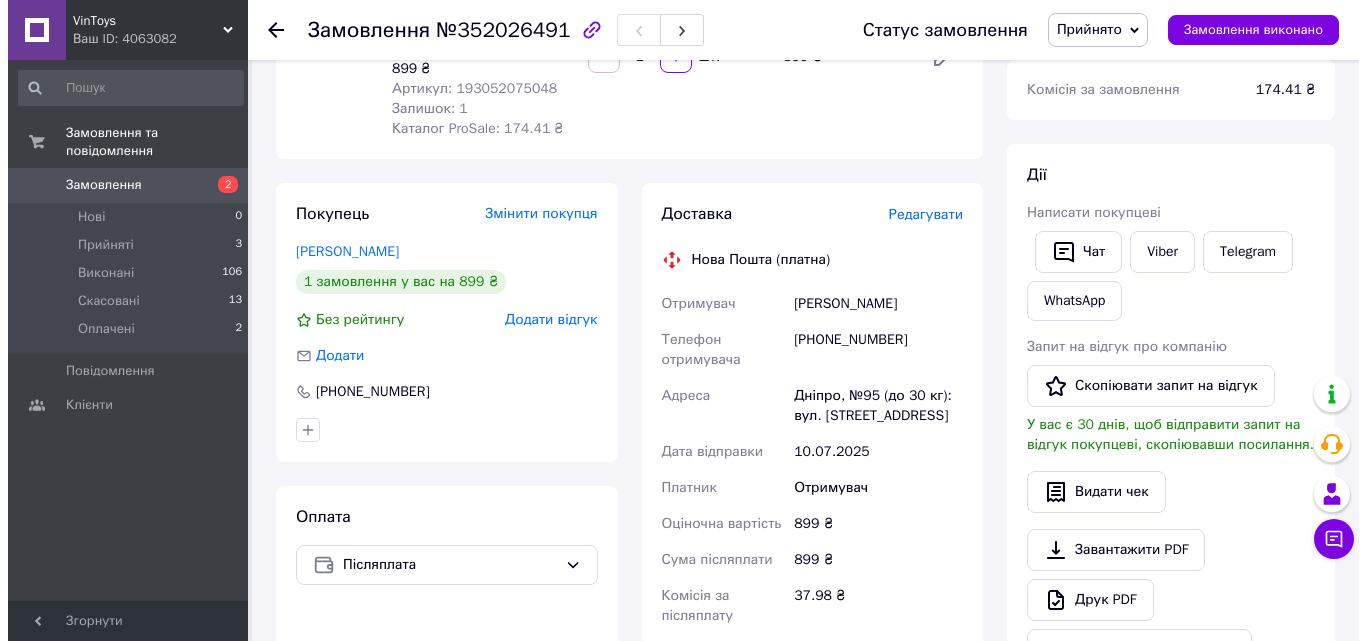 scroll, scrollTop: 300, scrollLeft: 0, axis: vertical 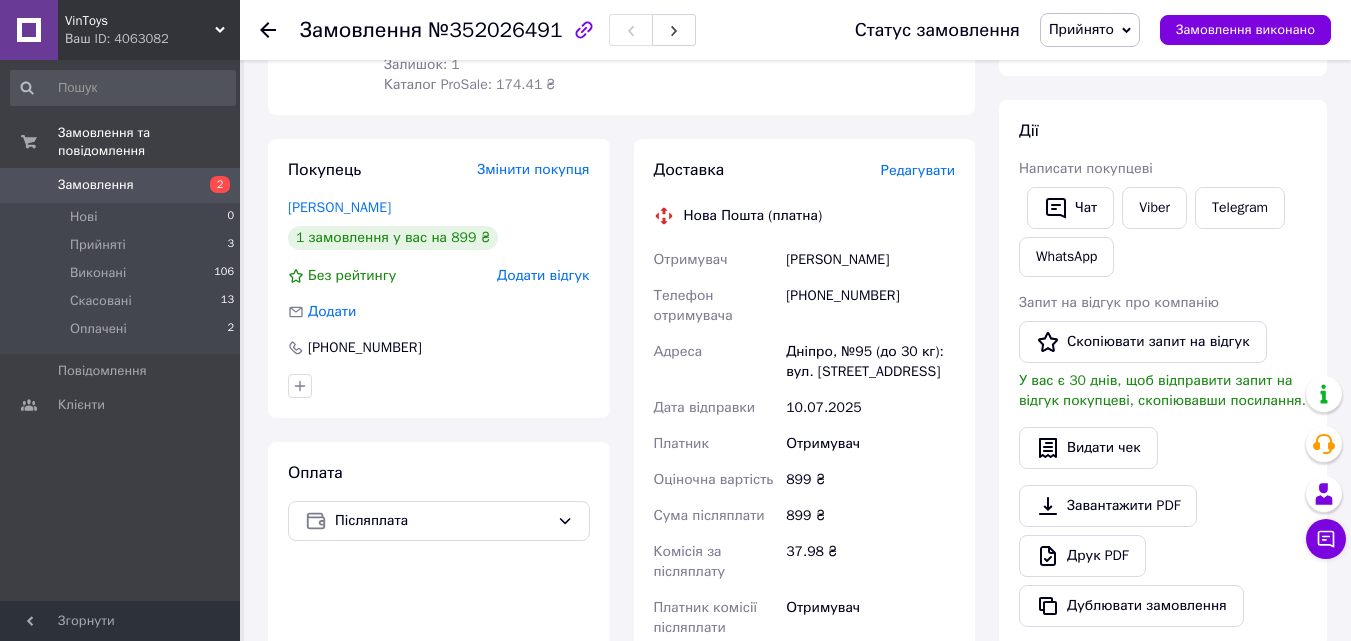 click on "Редагувати" at bounding box center [918, 170] 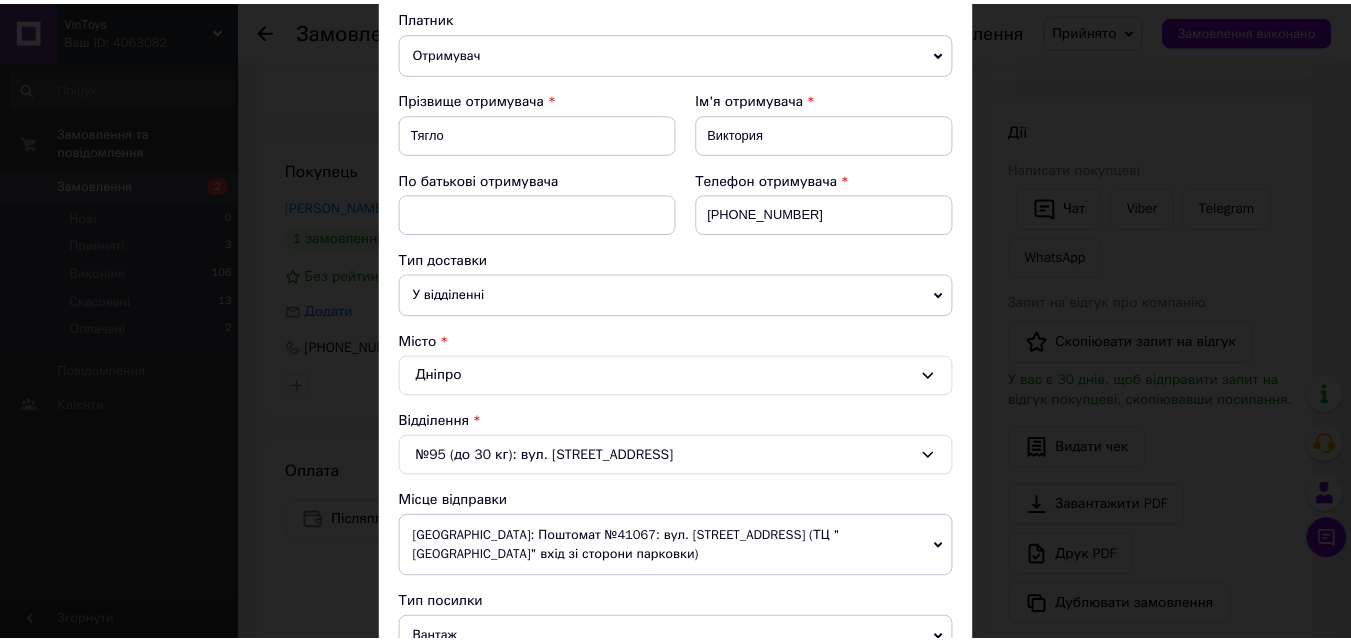 scroll, scrollTop: 0, scrollLeft: 0, axis: both 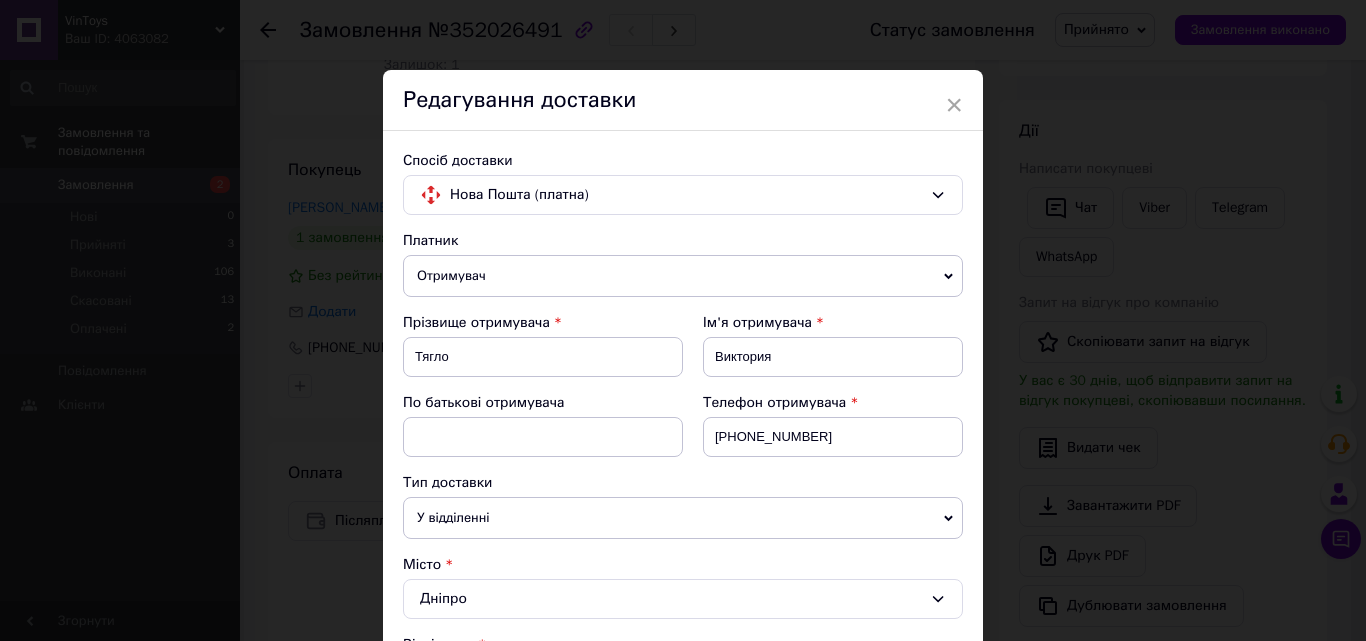 drag, startPoint x: 956, startPoint y: 103, endPoint x: 939, endPoint y: 84, distance: 25.495098 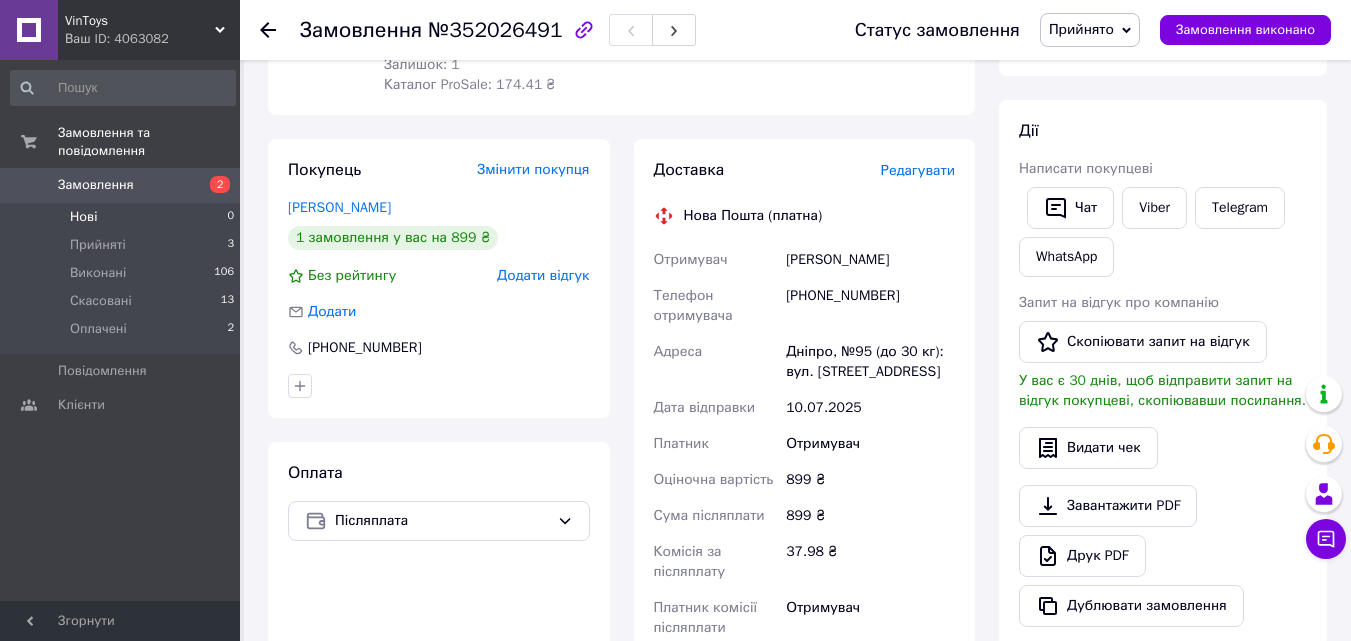 click on "Нові 0" at bounding box center [123, 217] 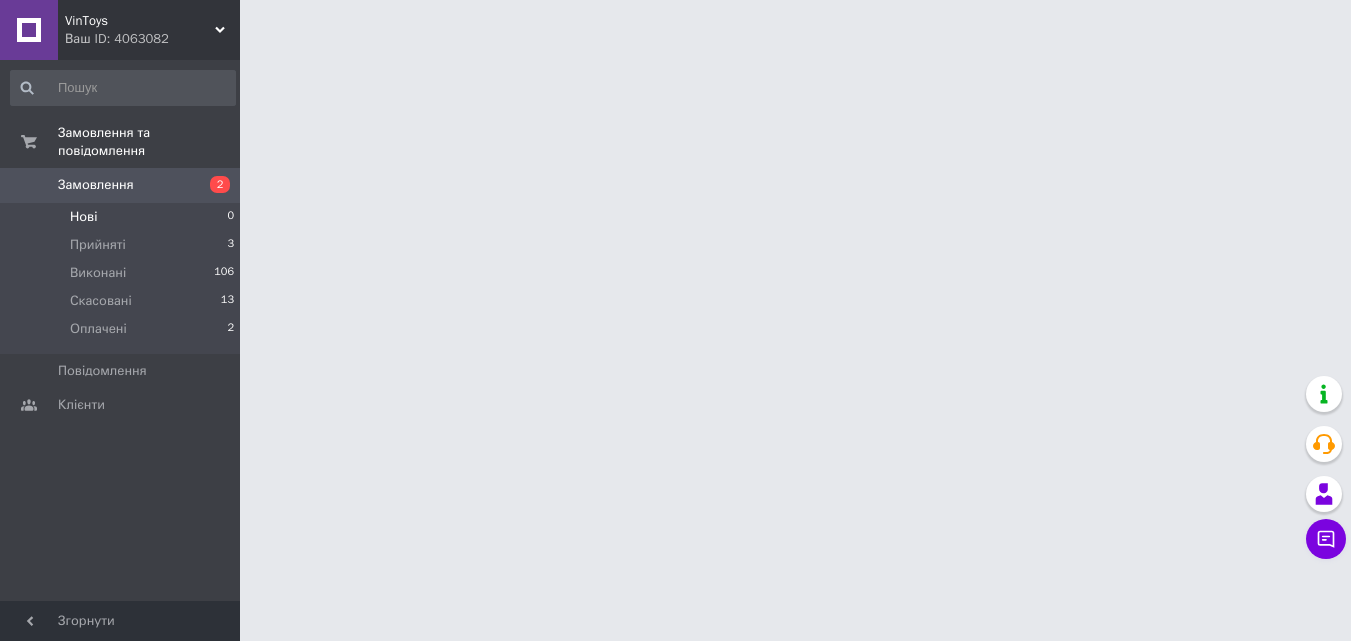 scroll, scrollTop: 0, scrollLeft: 0, axis: both 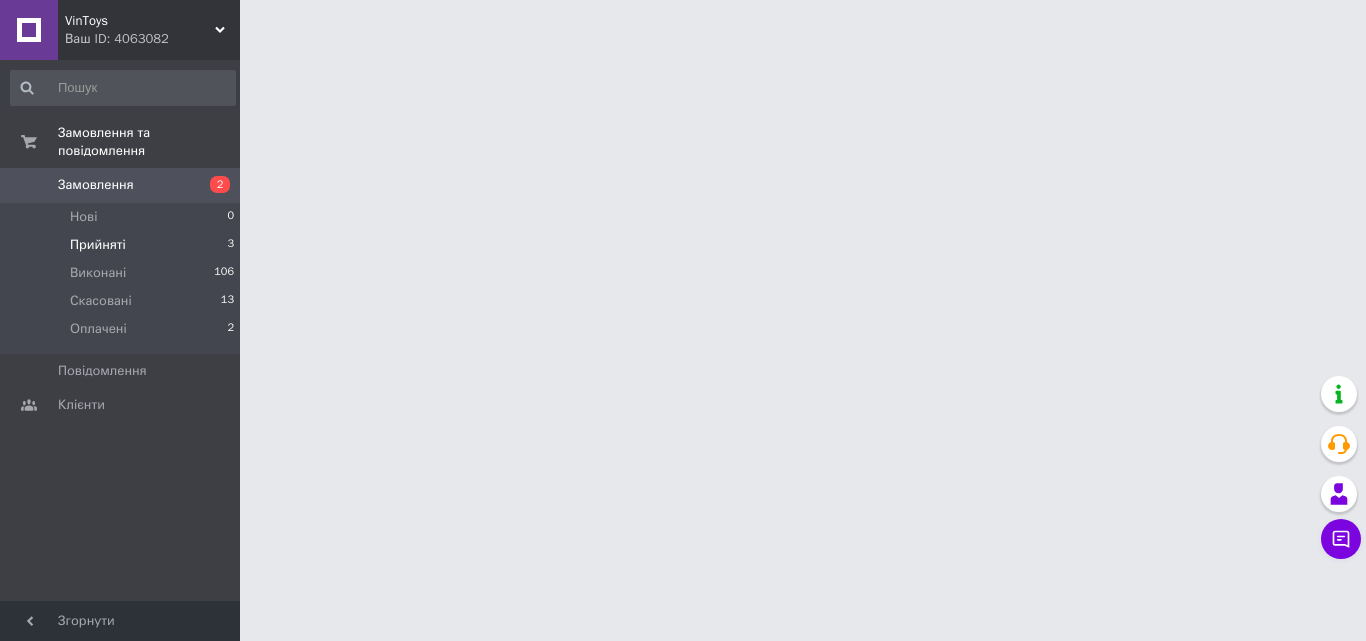 click on "Прийняті 3" at bounding box center [123, 245] 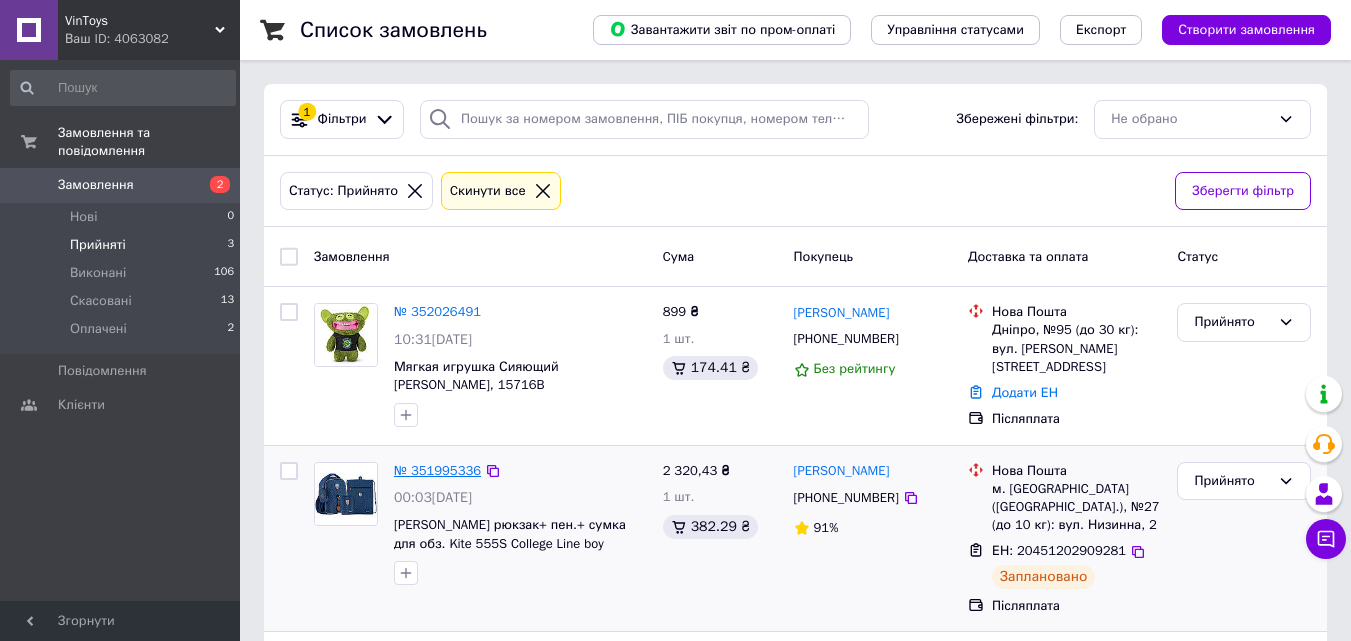 click on "№ 351995336" at bounding box center [437, 470] 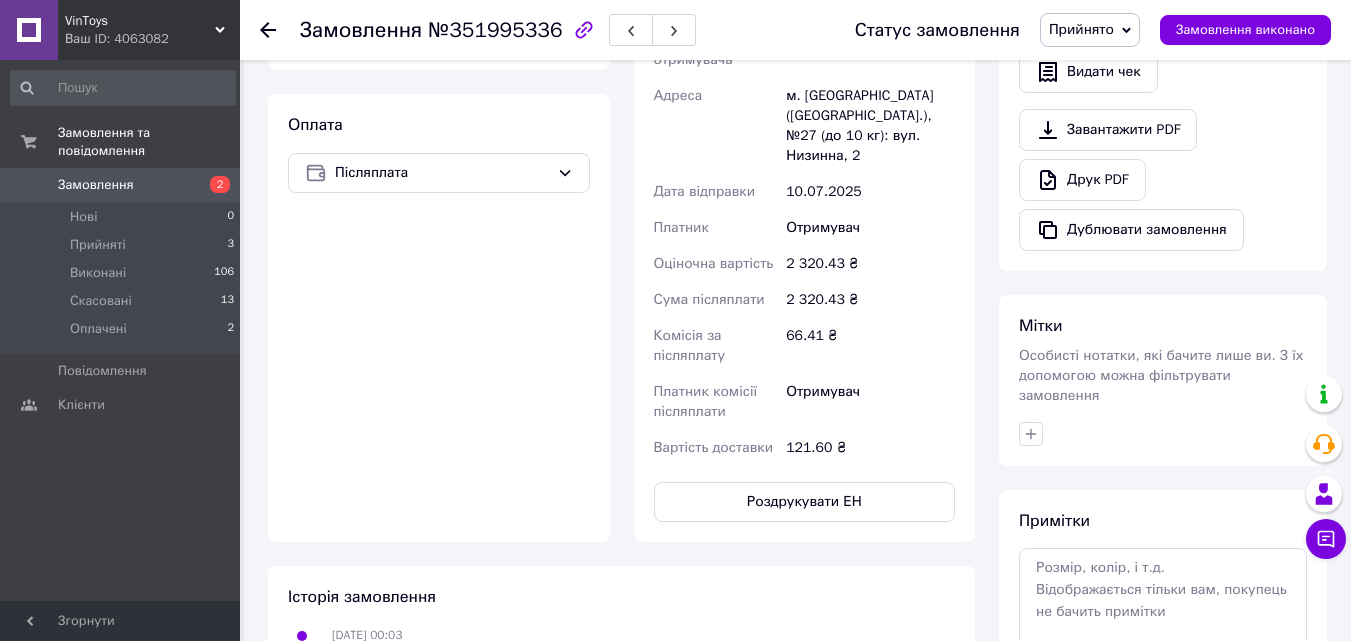 scroll, scrollTop: 800, scrollLeft: 0, axis: vertical 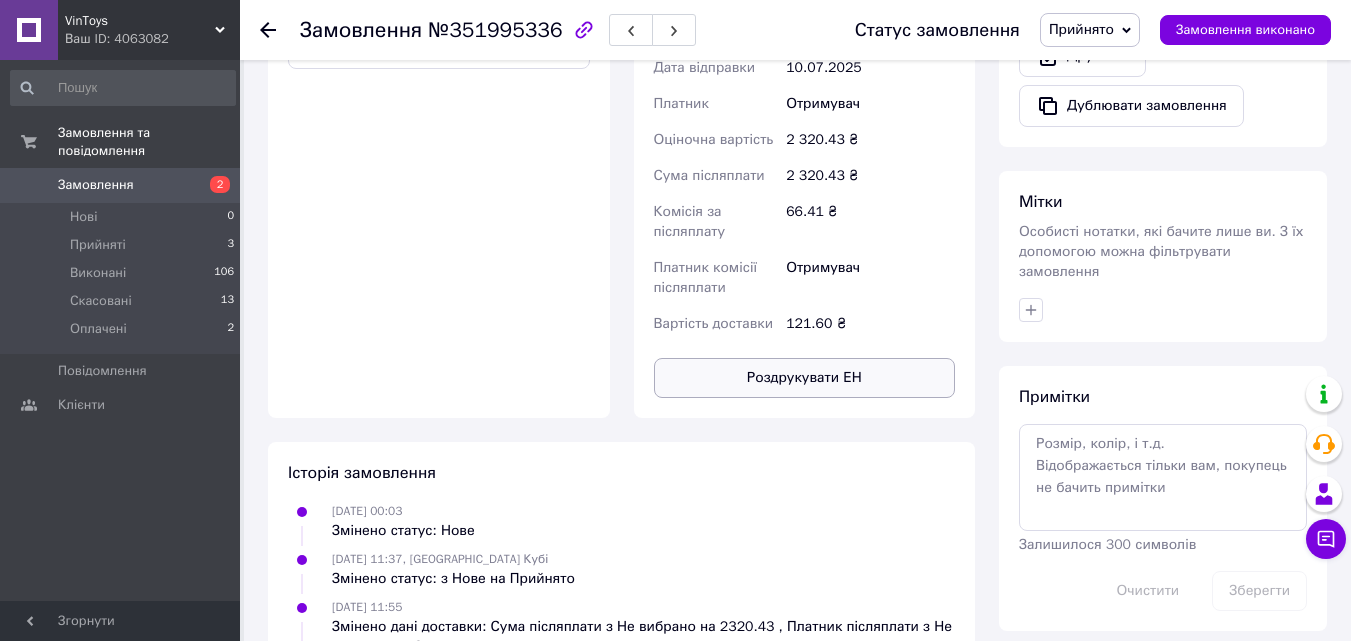 click on "Роздрукувати ЕН" at bounding box center (805, 378) 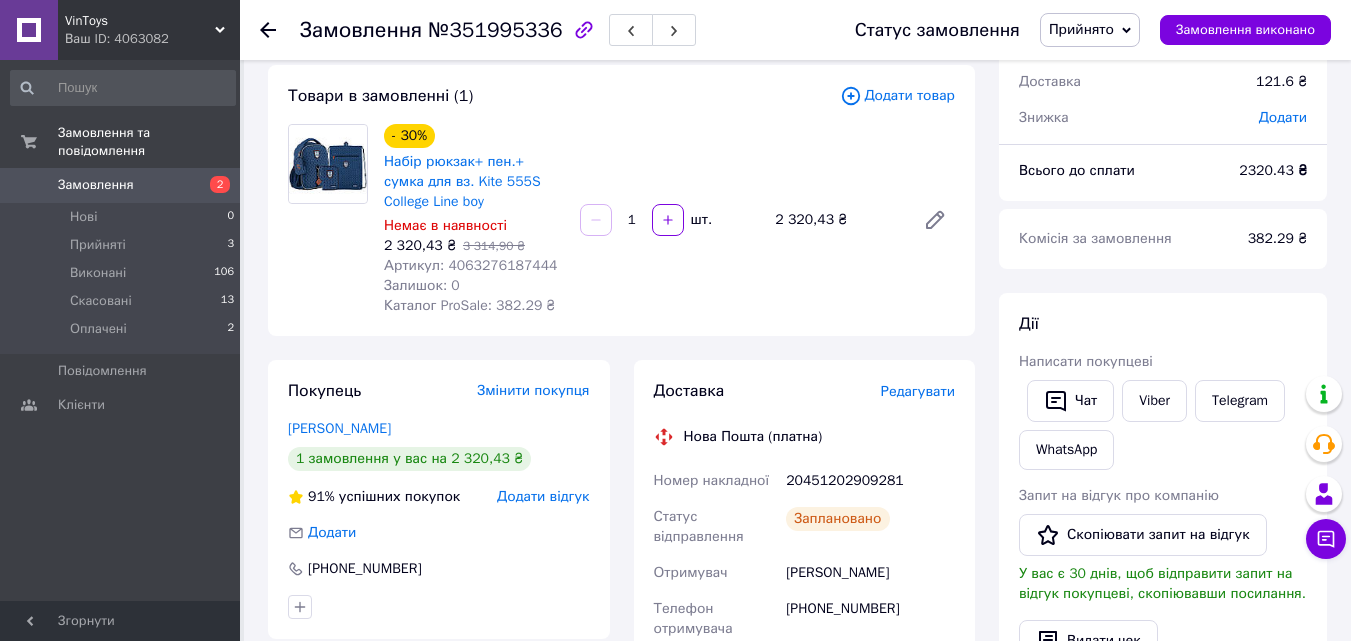 scroll, scrollTop: 0, scrollLeft: 0, axis: both 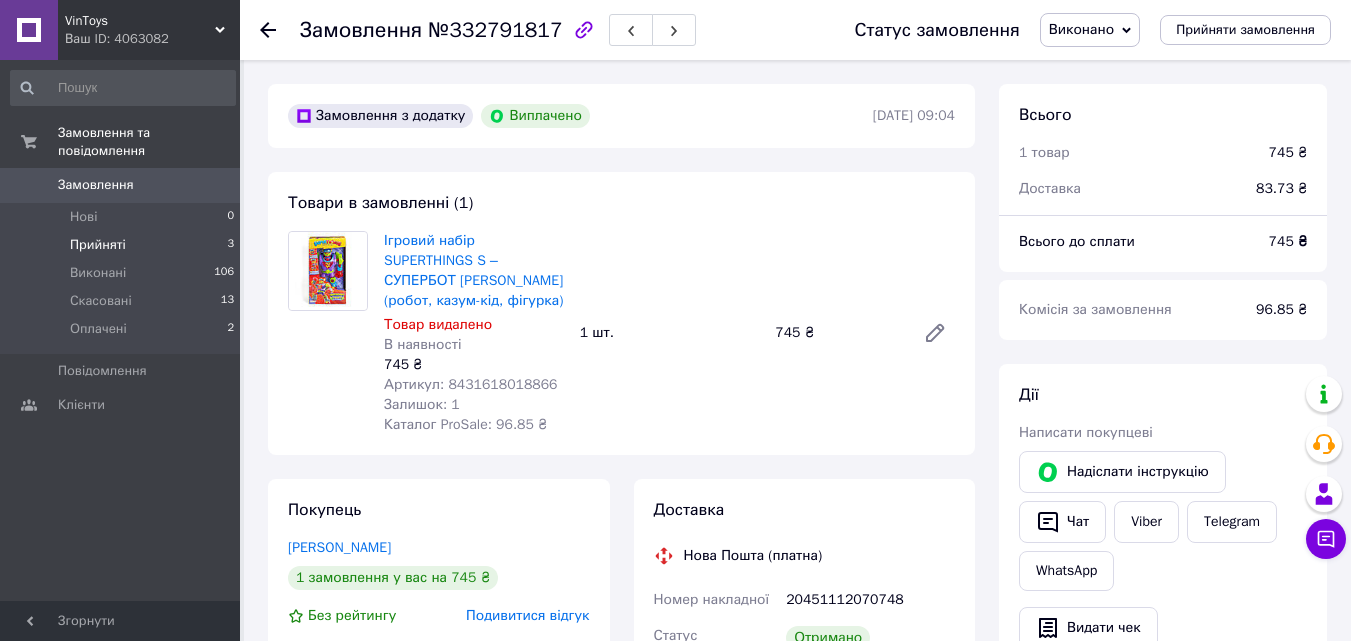 click on "Прийняті" at bounding box center [98, 245] 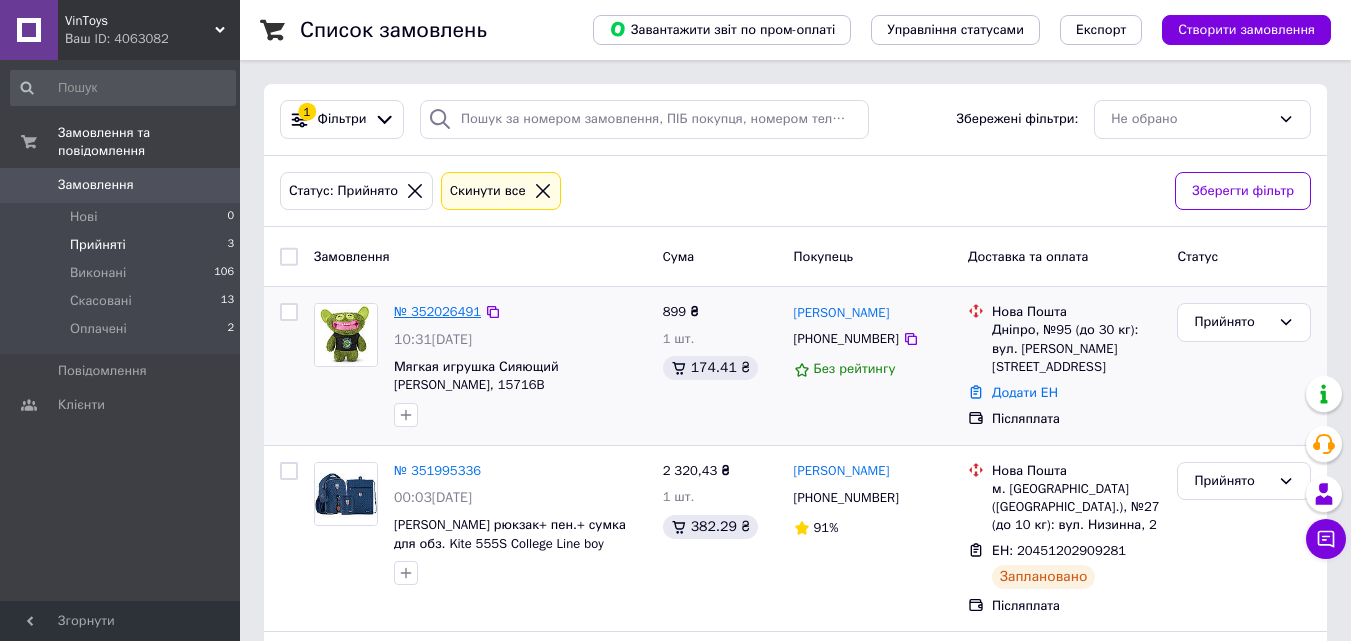 click on "№ 352026491" at bounding box center [437, 311] 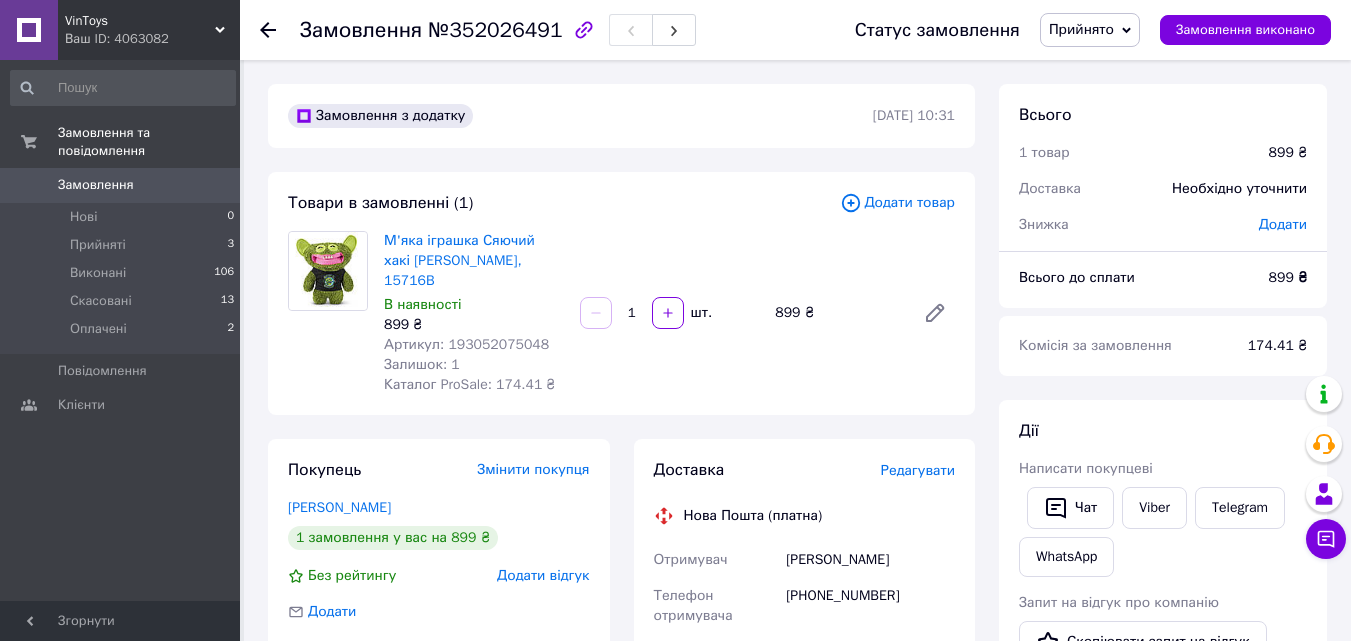 click on "Редагувати" at bounding box center [918, 470] 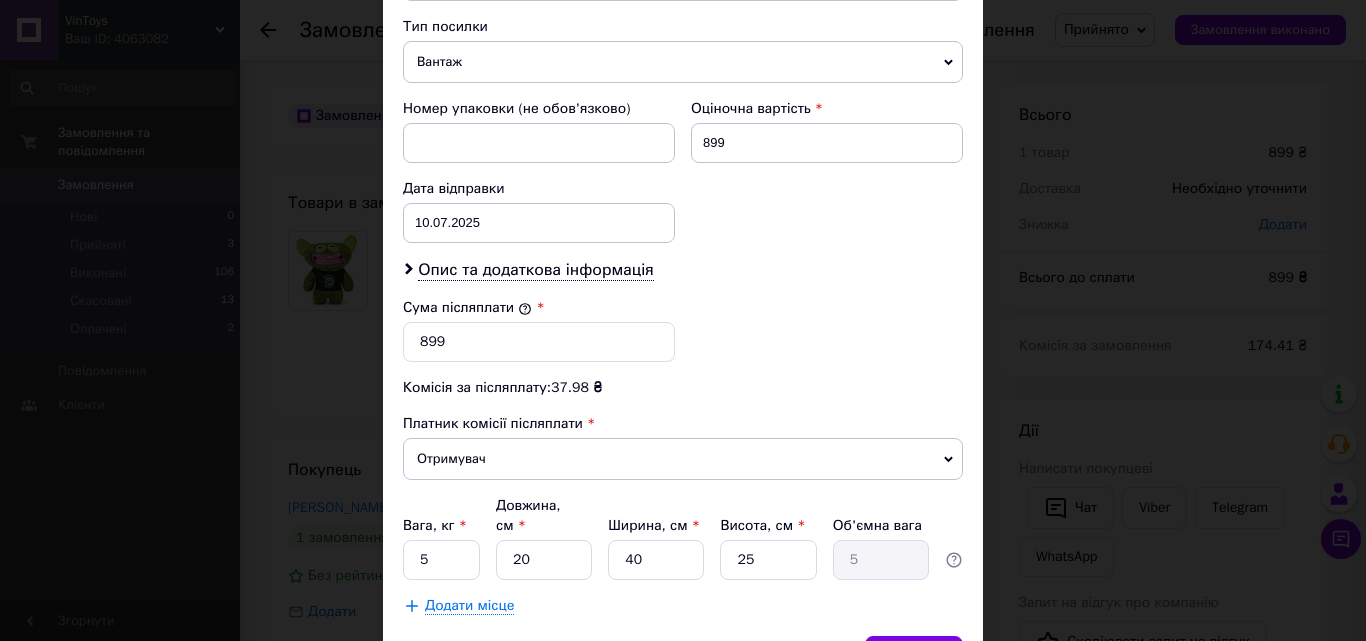 scroll, scrollTop: 900, scrollLeft: 0, axis: vertical 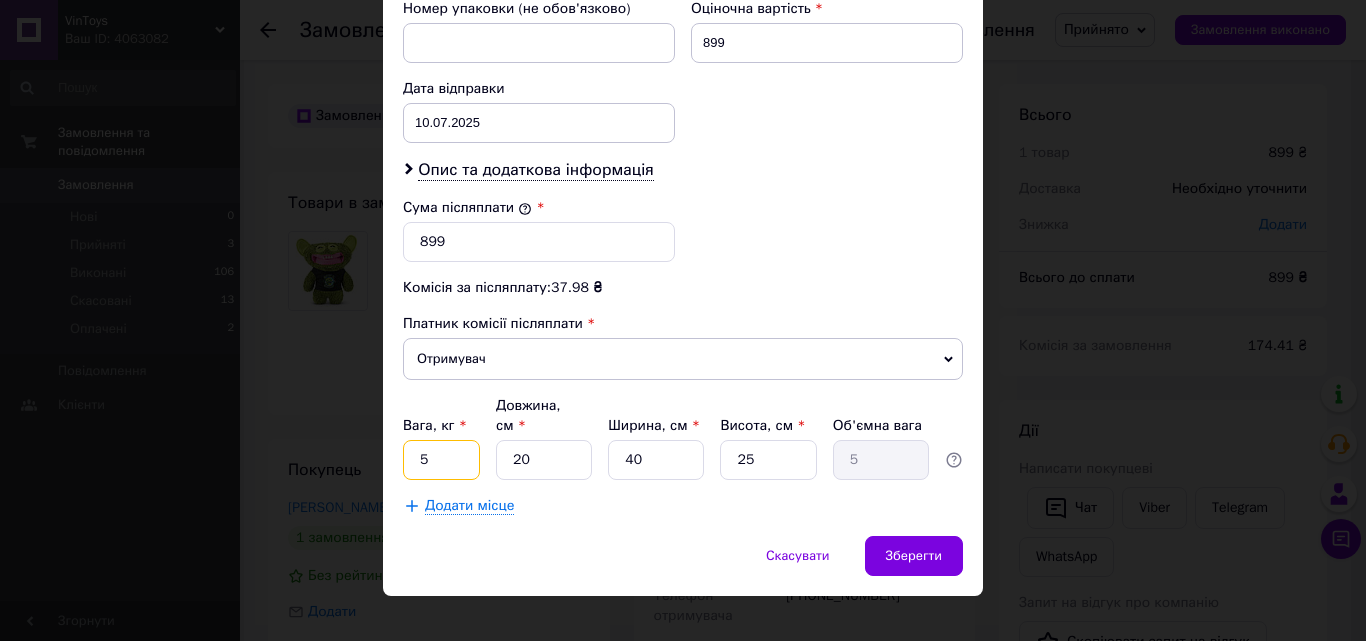 drag, startPoint x: 417, startPoint y: 448, endPoint x: 373, endPoint y: 459, distance: 45.35416 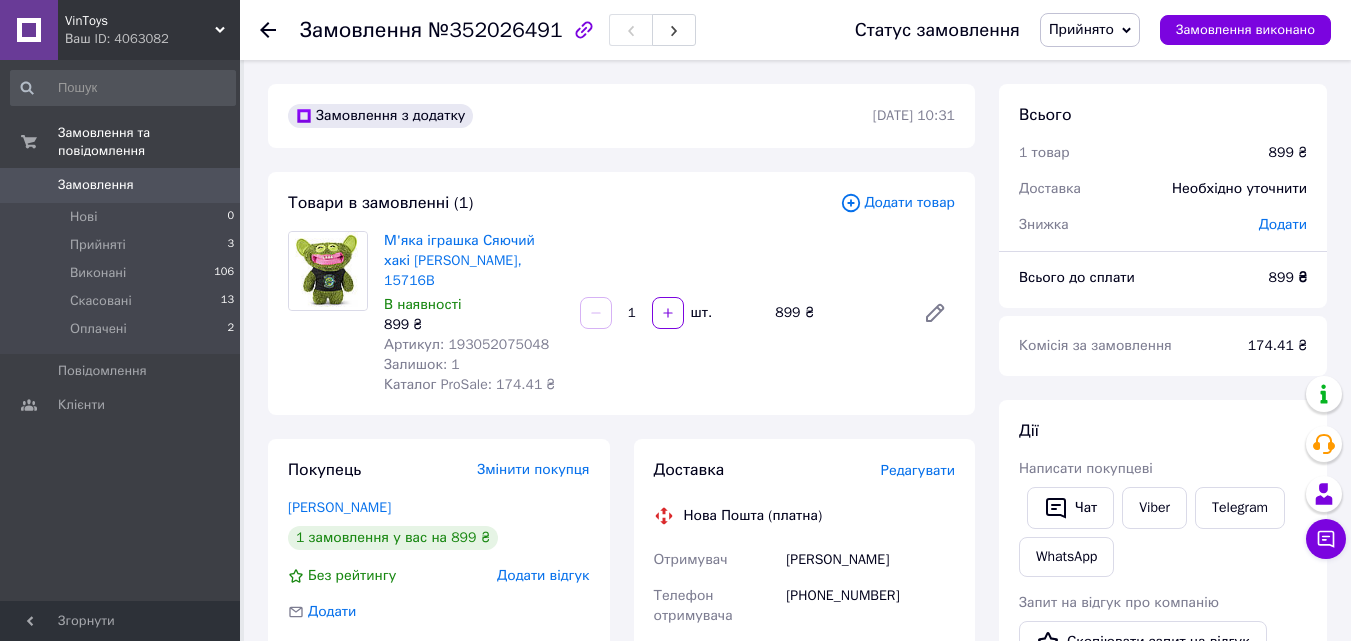 click on "Редагувати" at bounding box center (918, 470) 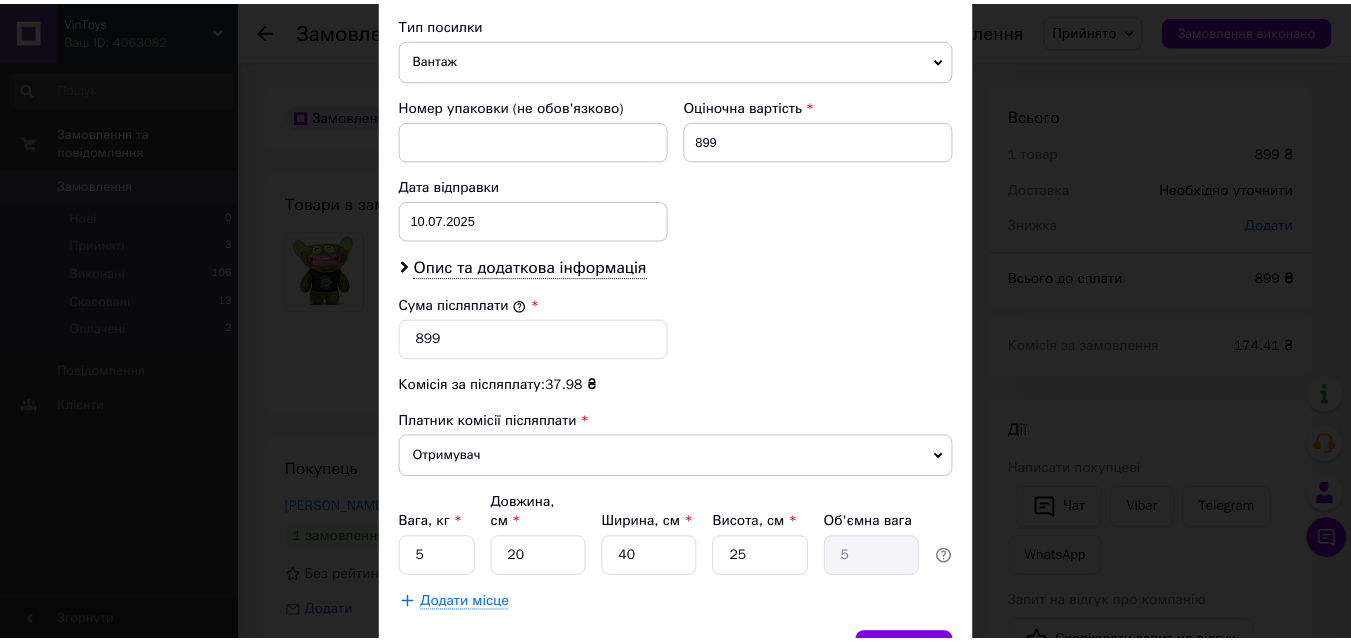 scroll, scrollTop: 905, scrollLeft: 0, axis: vertical 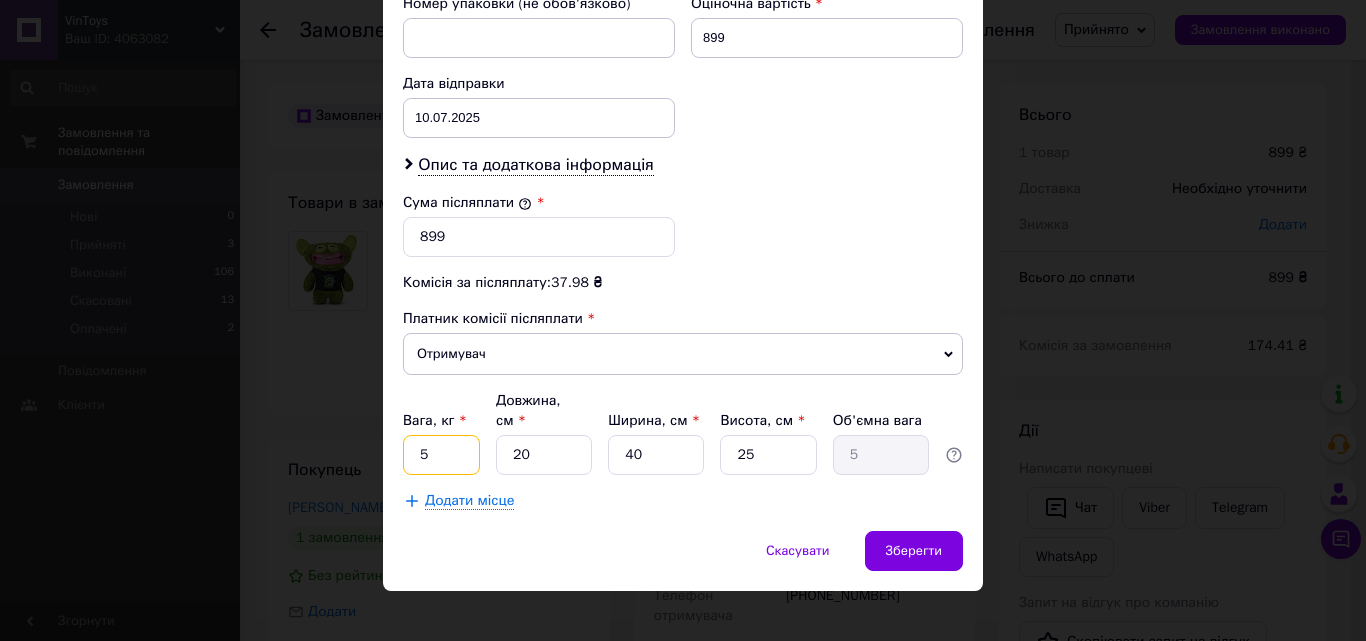 click on "5" at bounding box center (441, 455) 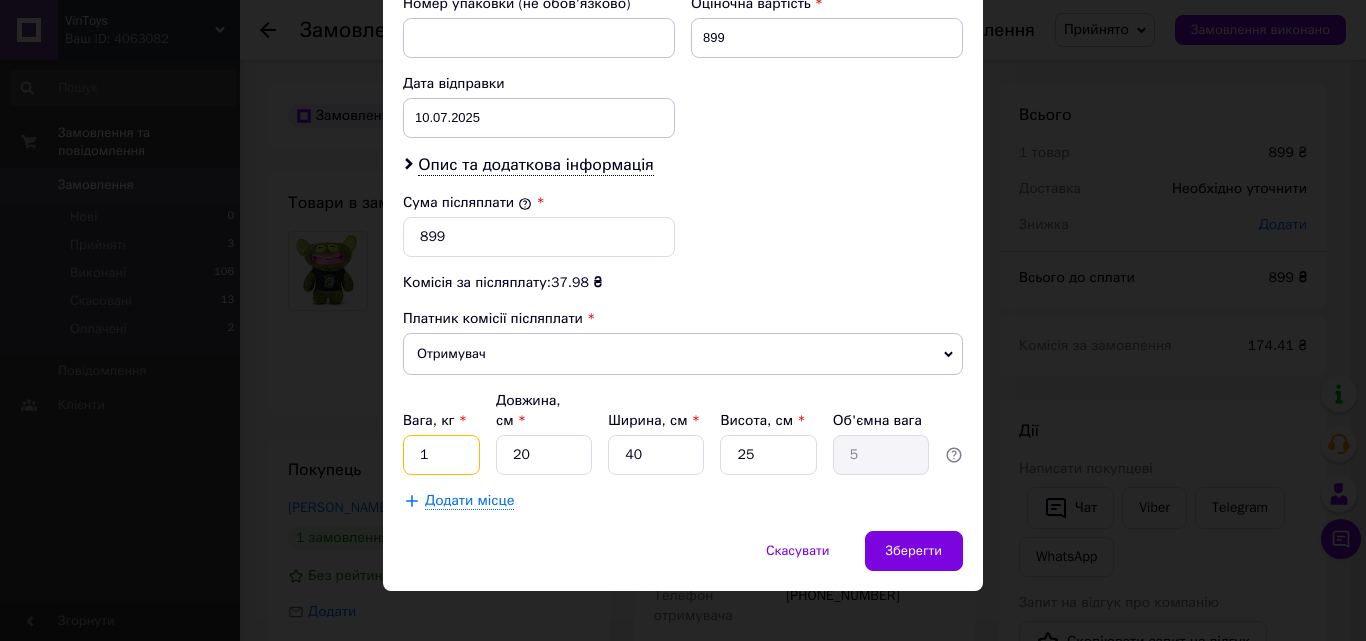 type on "1" 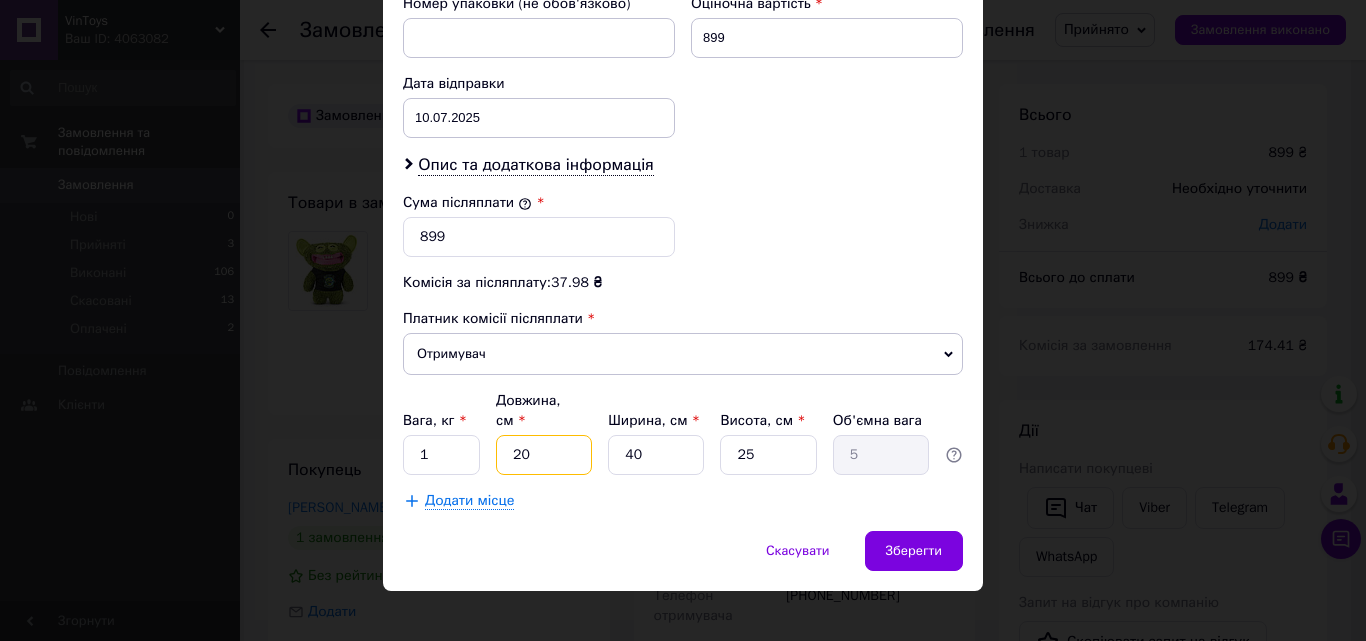 click on "20" at bounding box center (544, 455) 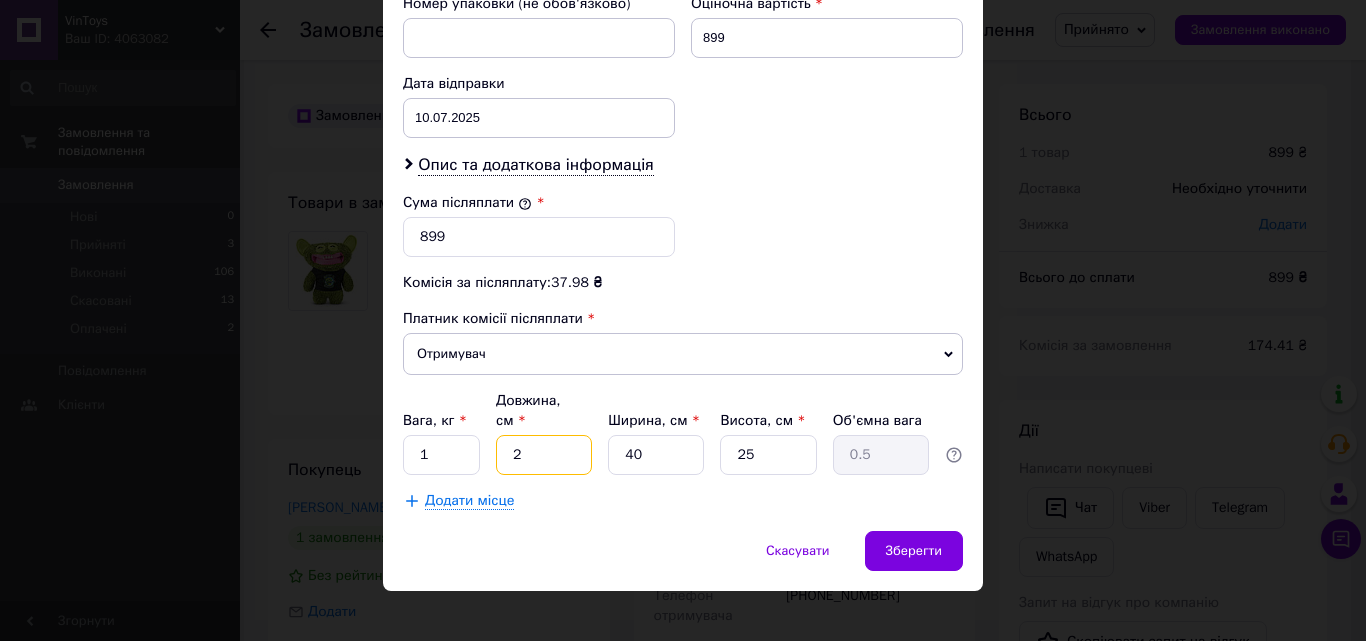 type 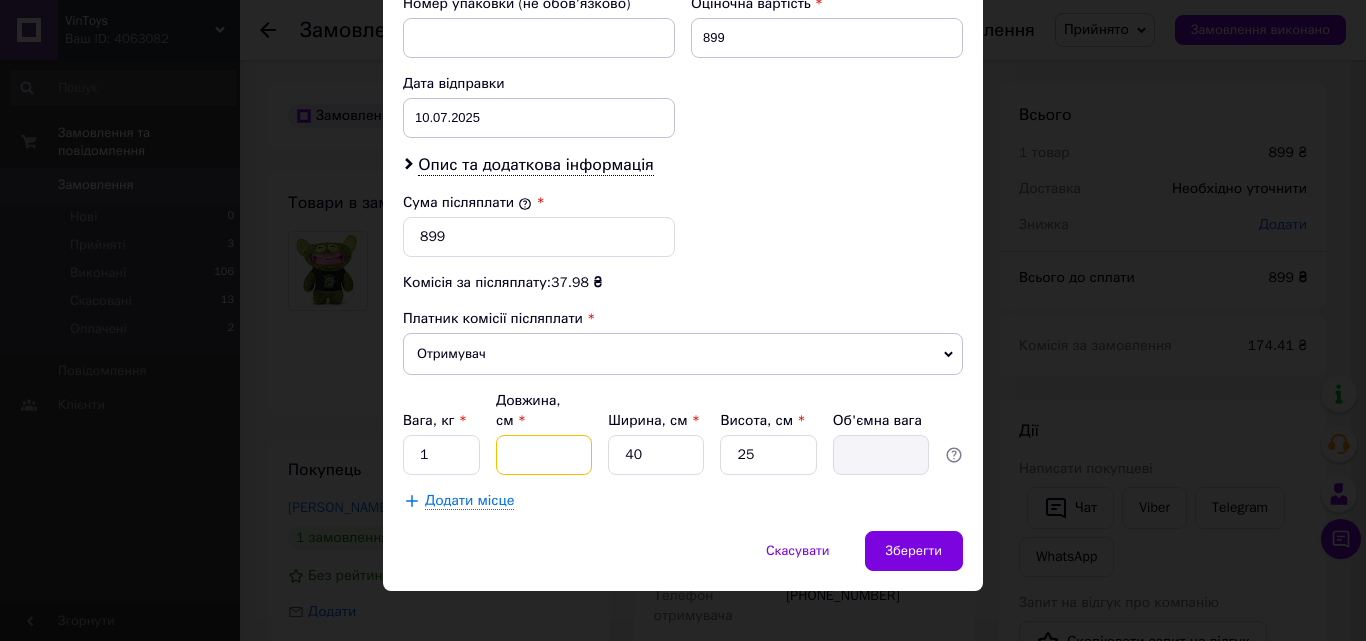 type on "2" 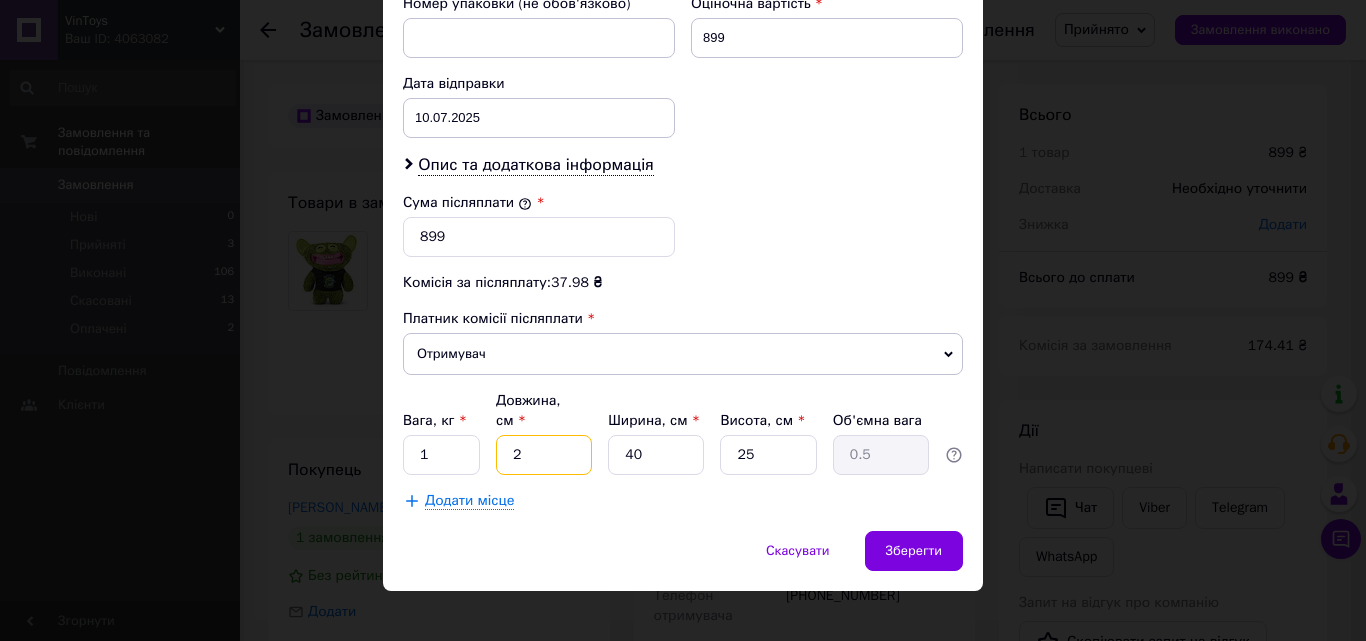 type on "28" 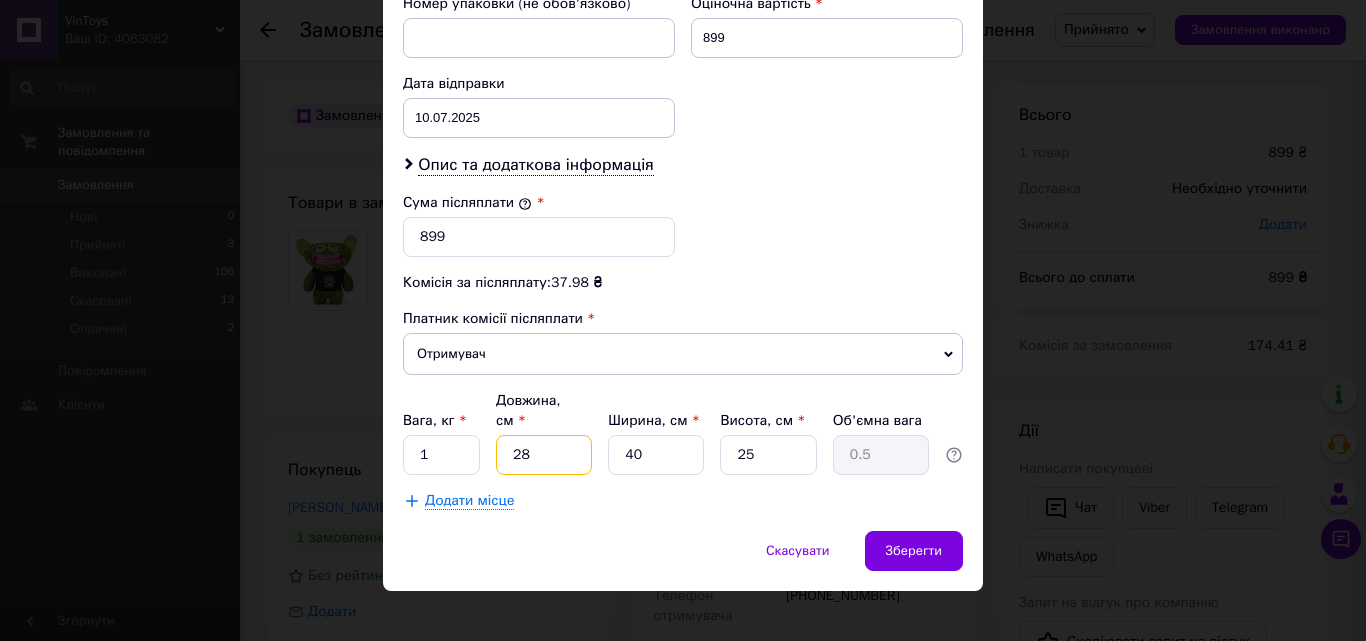 type on "7" 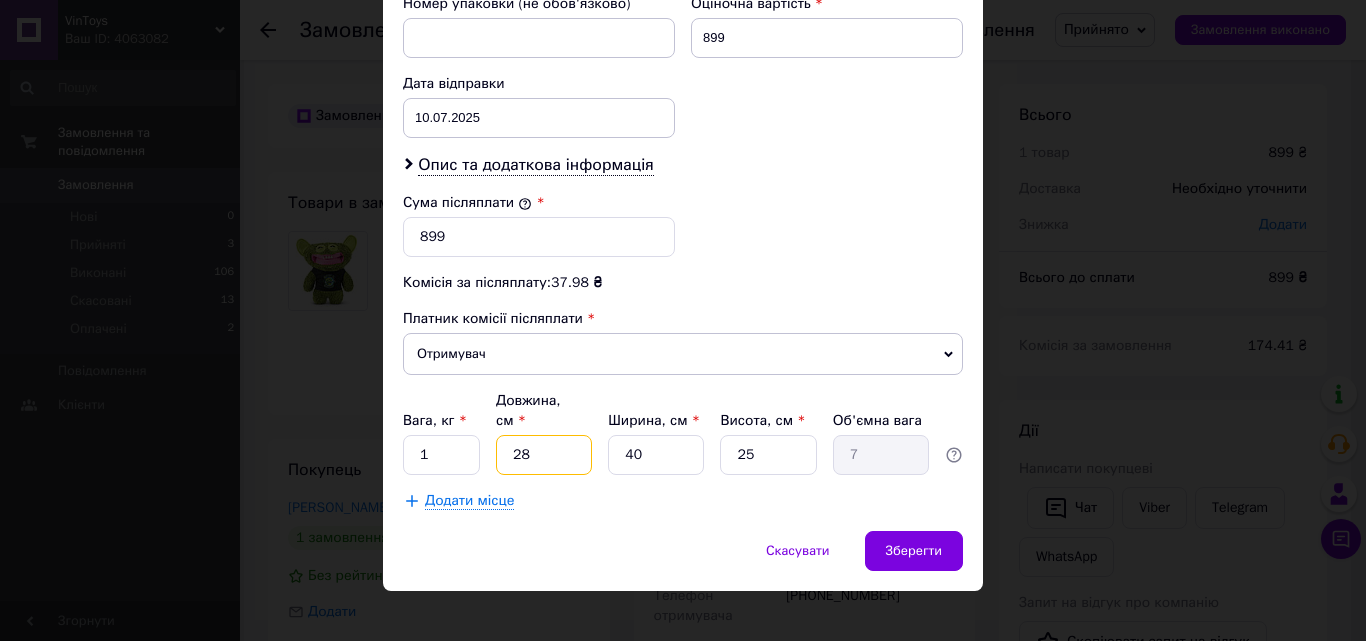 type on "28" 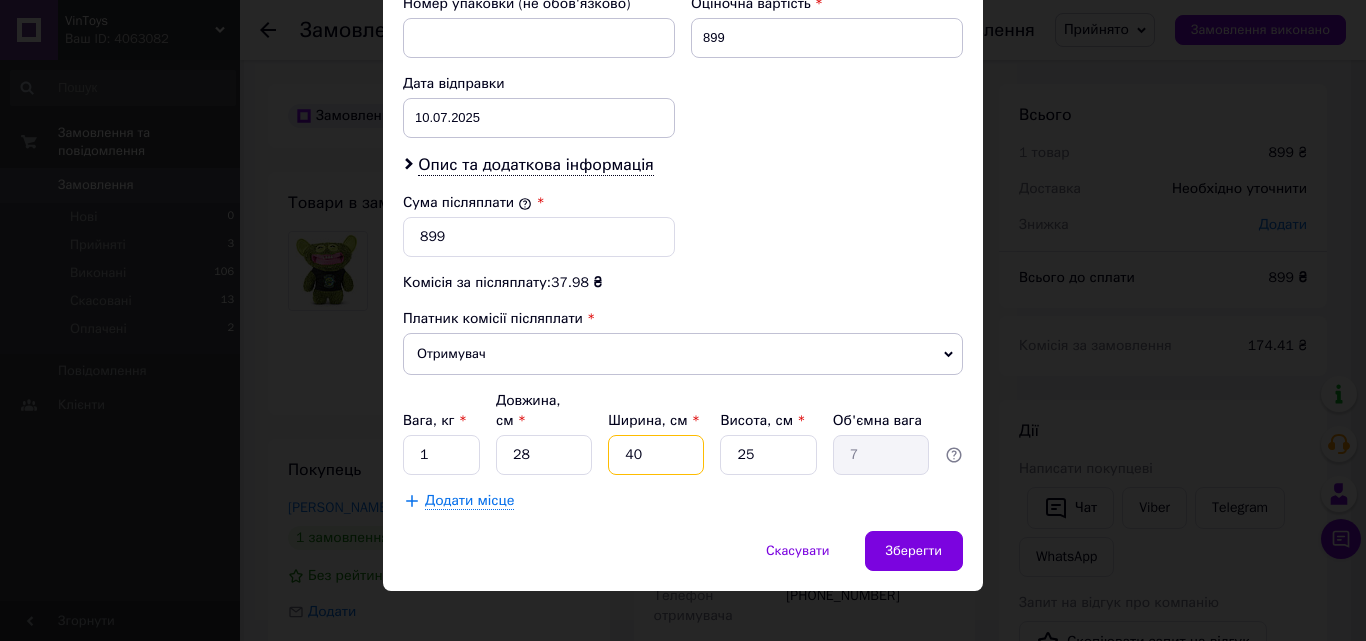 drag, startPoint x: 648, startPoint y: 450, endPoint x: 585, endPoint y: 444, distance: 63.28507 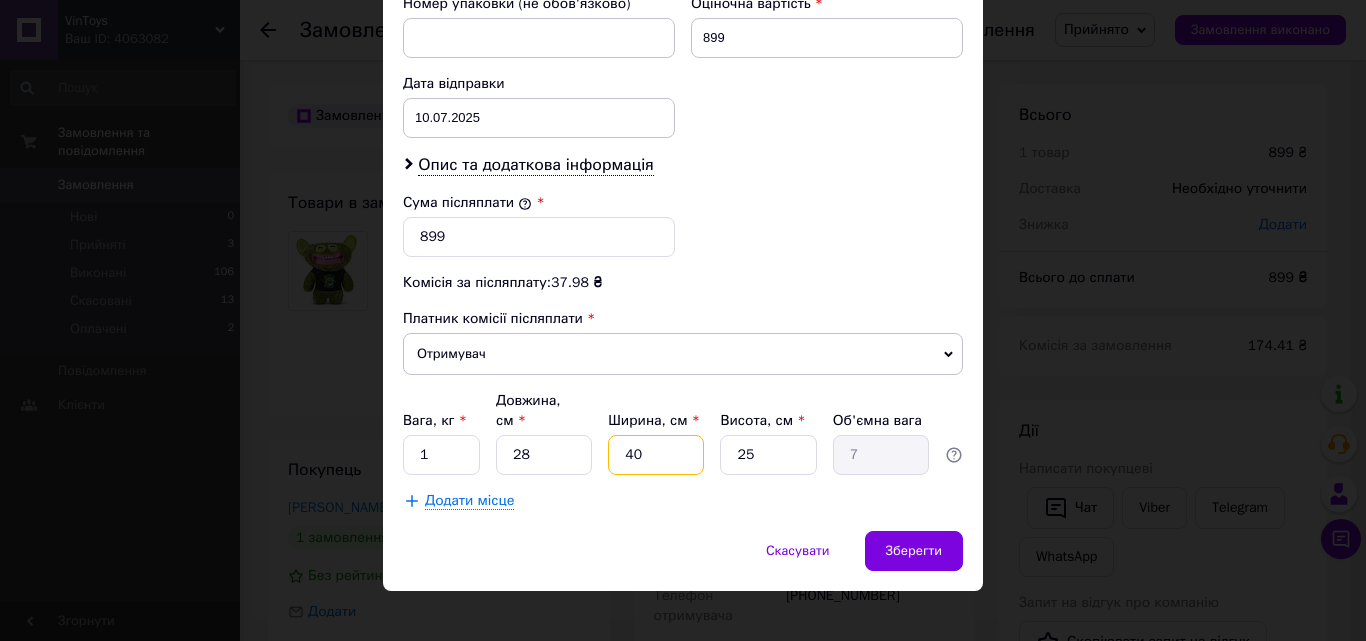 type on "2" 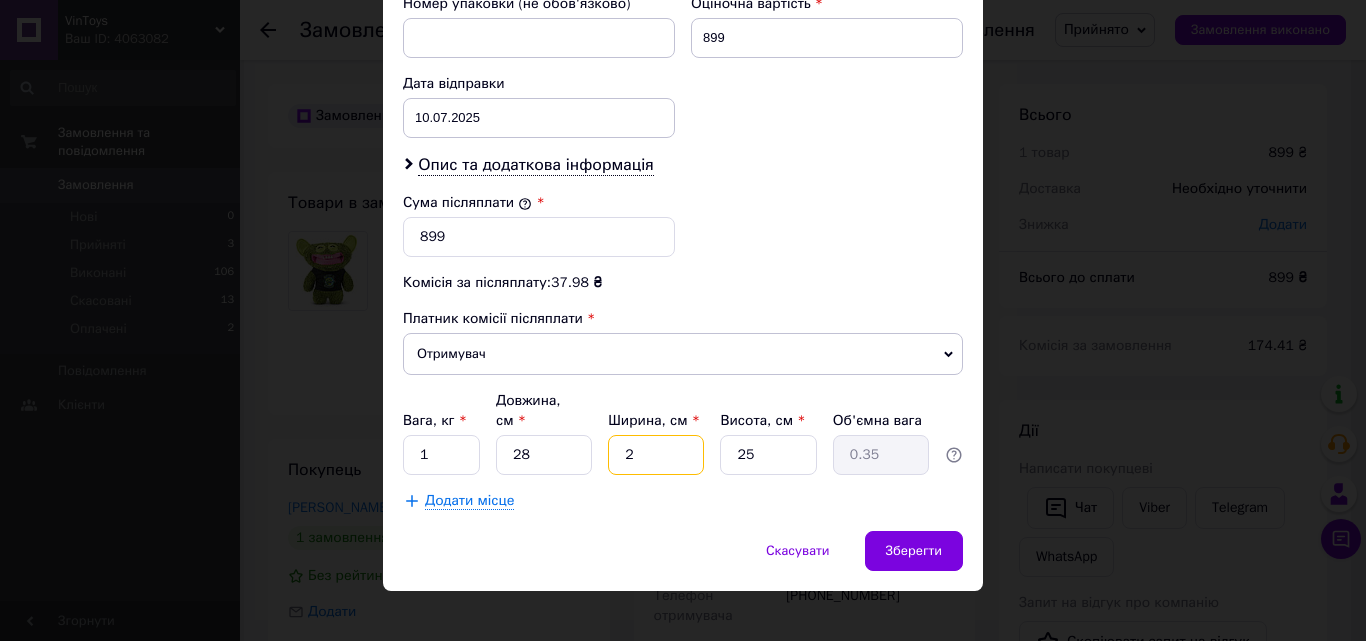 type on "24" 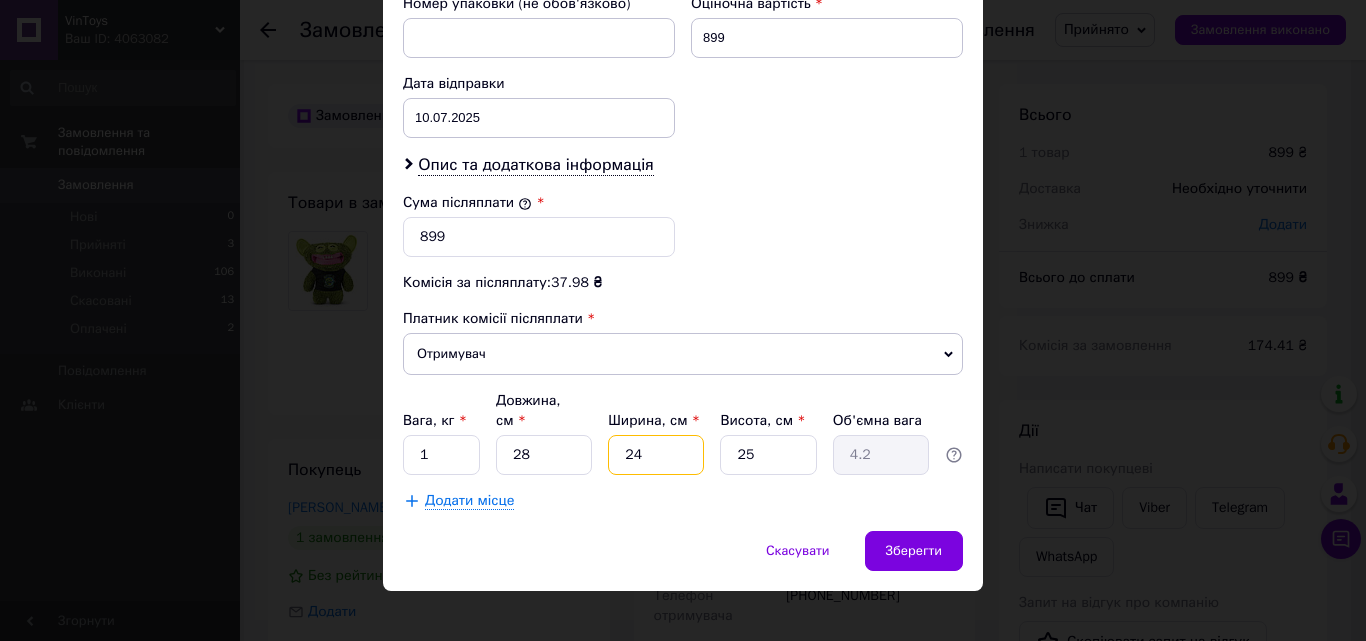 type on "24" 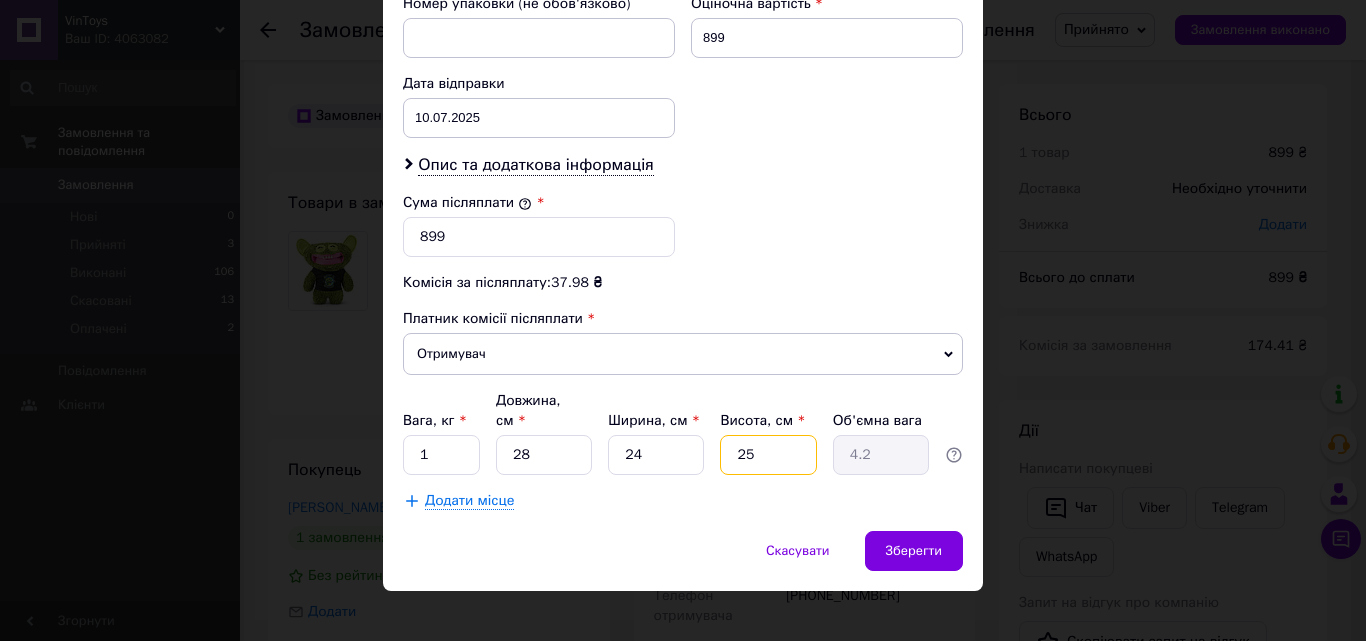 drag, startPoint x: 735, startPoint y: 429, endPoint x: 697, endPoint y: 414, distance: 40.853397 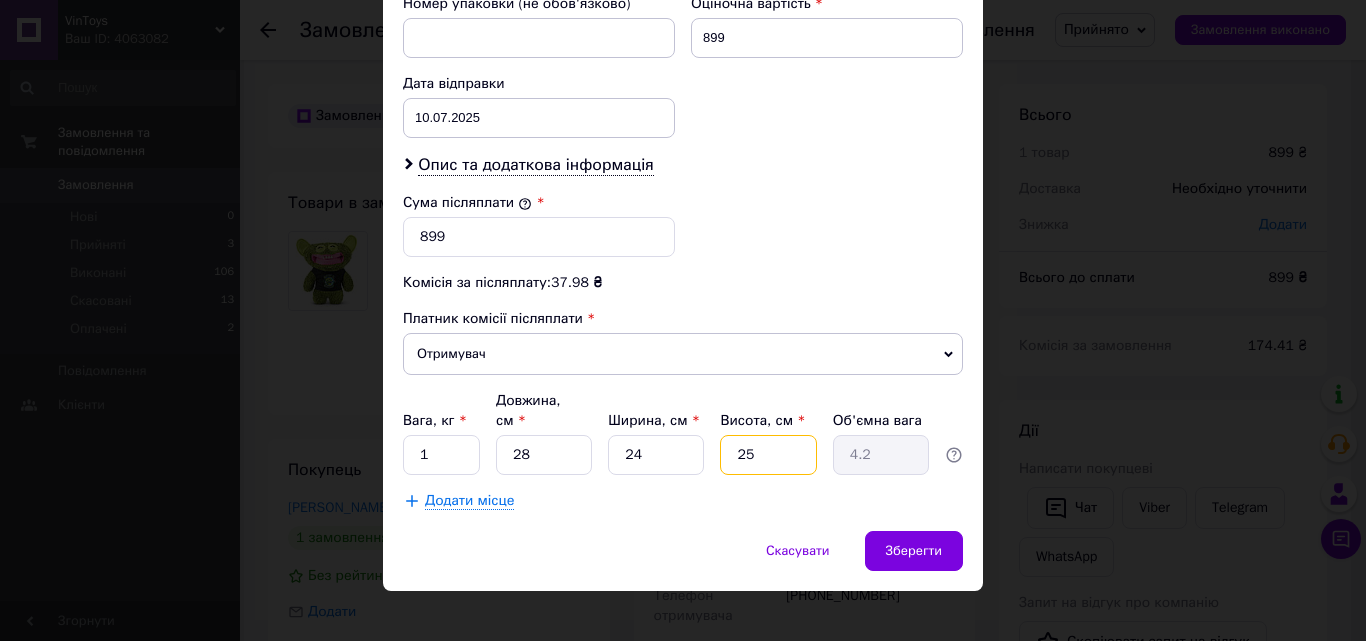 type on "1" 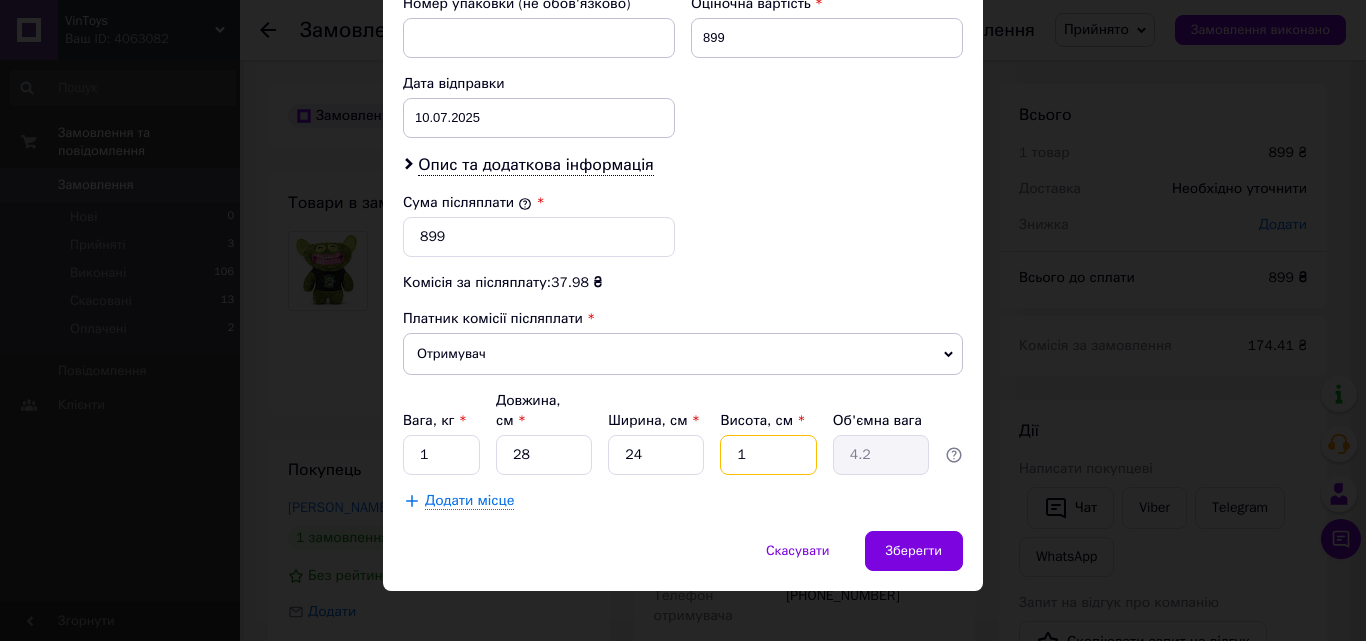 type on "0.17" 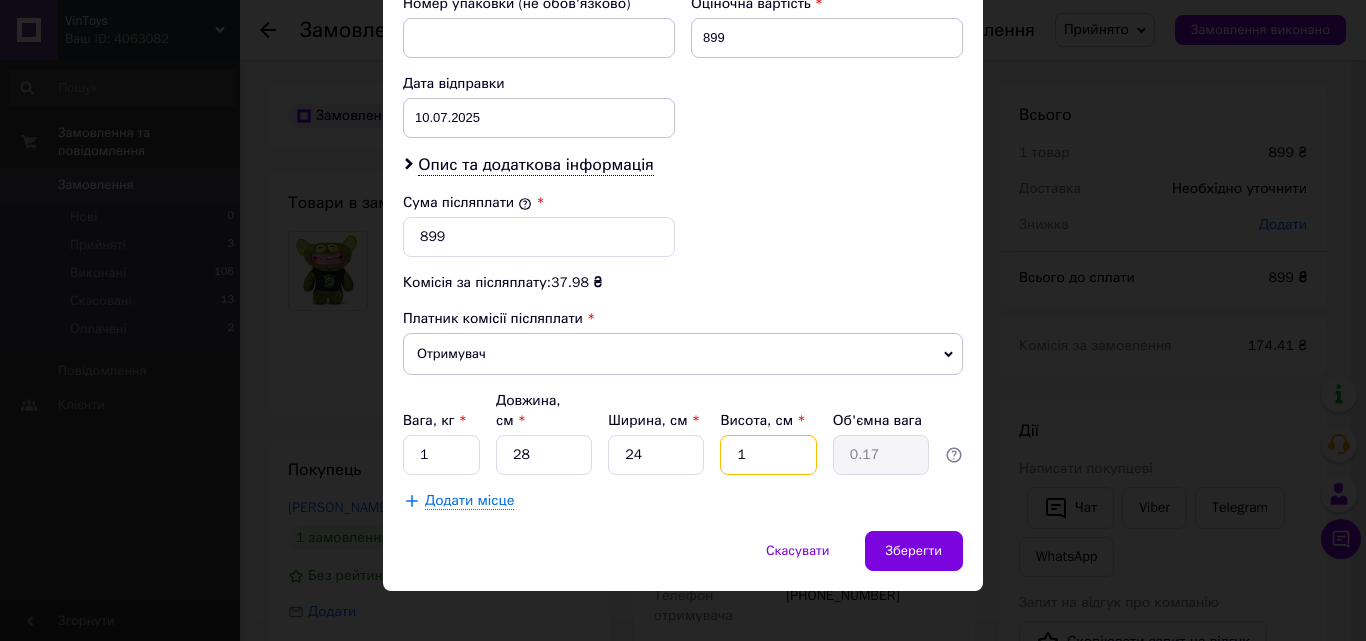 type on "11" 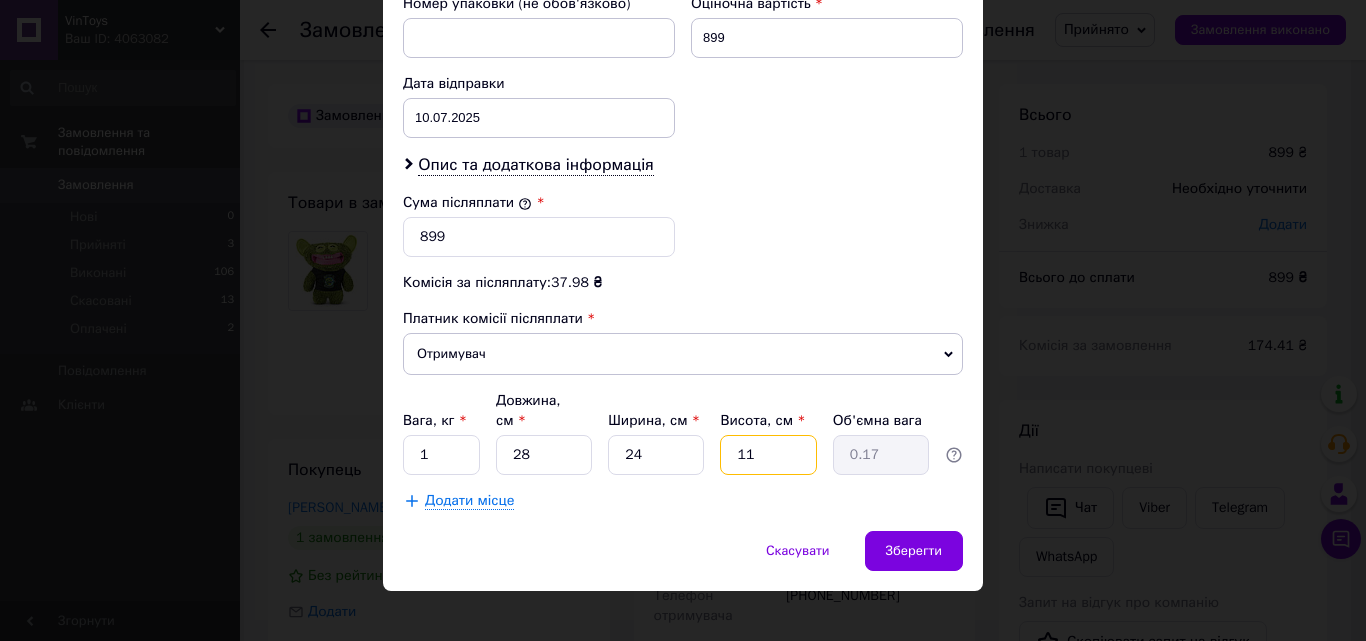 type on "1.85" 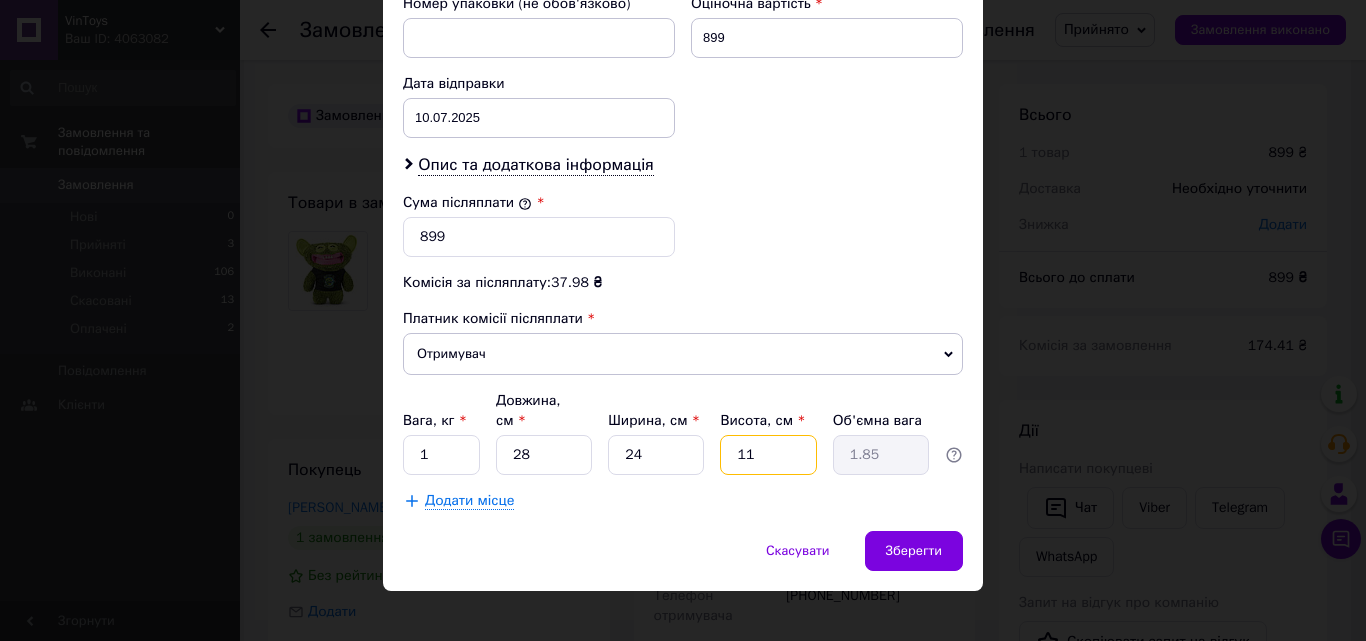 type on "11" 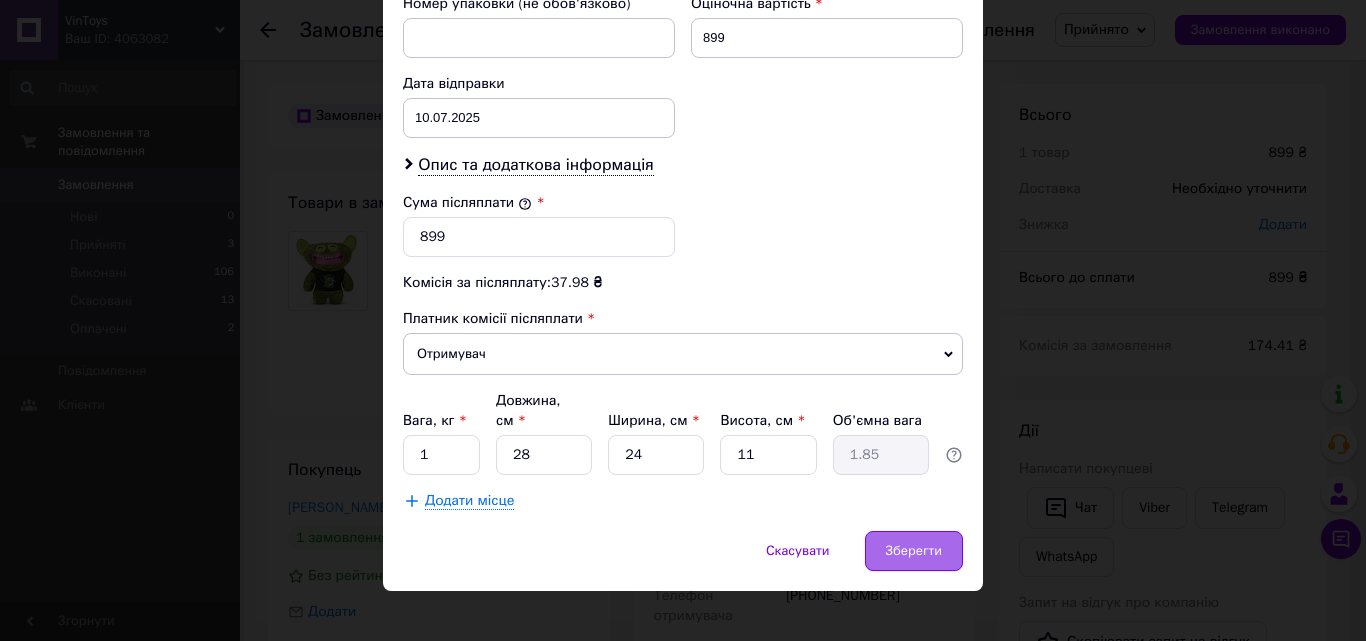 click on "Зберегти" at bounding box center [914, 551] 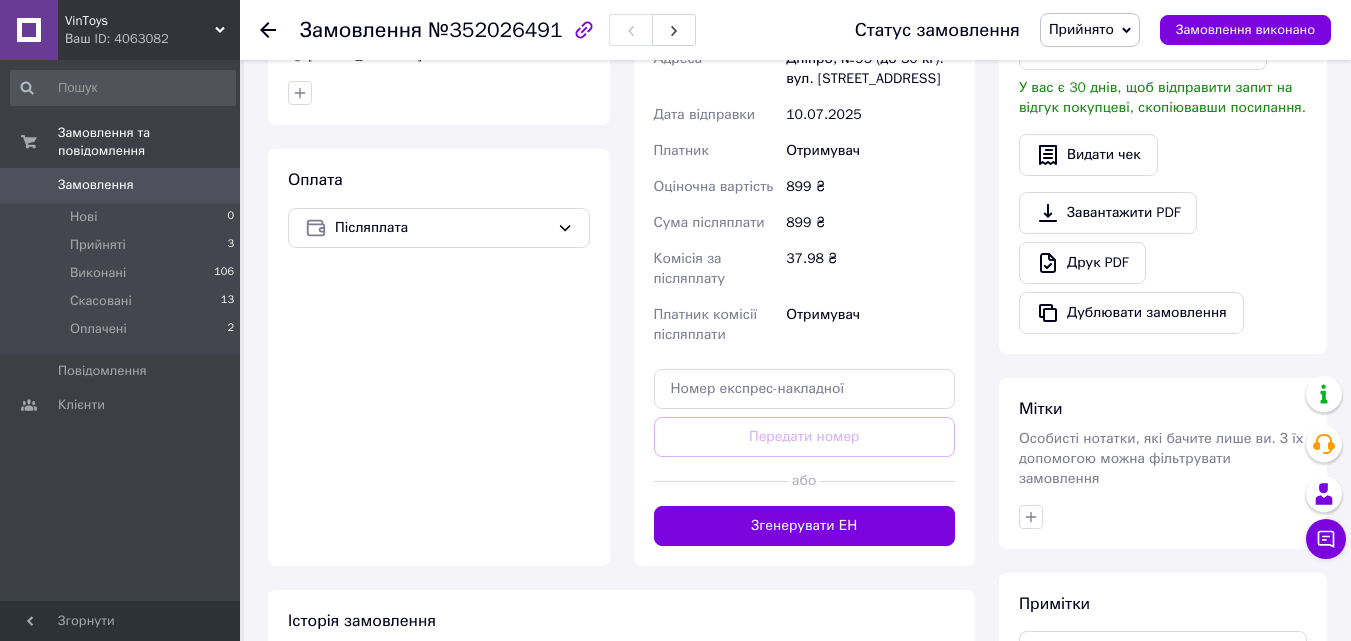 scroll, scrollTop: 600, scrollLeft: 0, axis: vertical 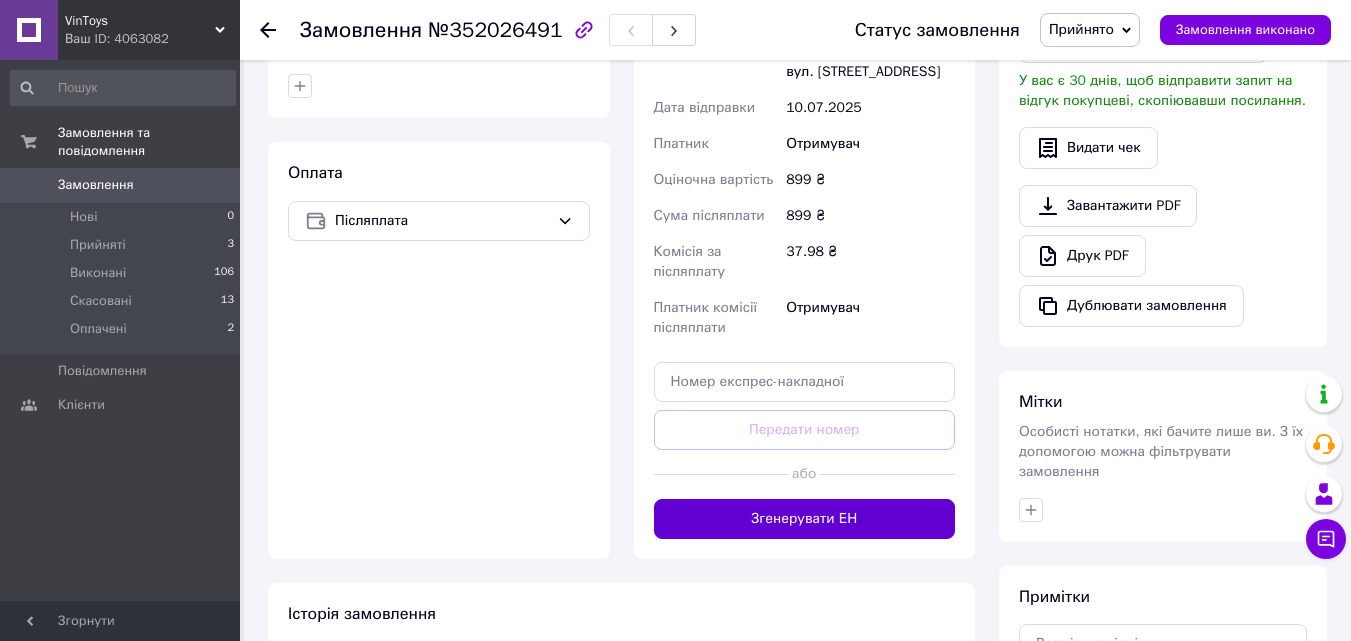 click on "Згенерувати ЕН" at bounding box center (805, 519) 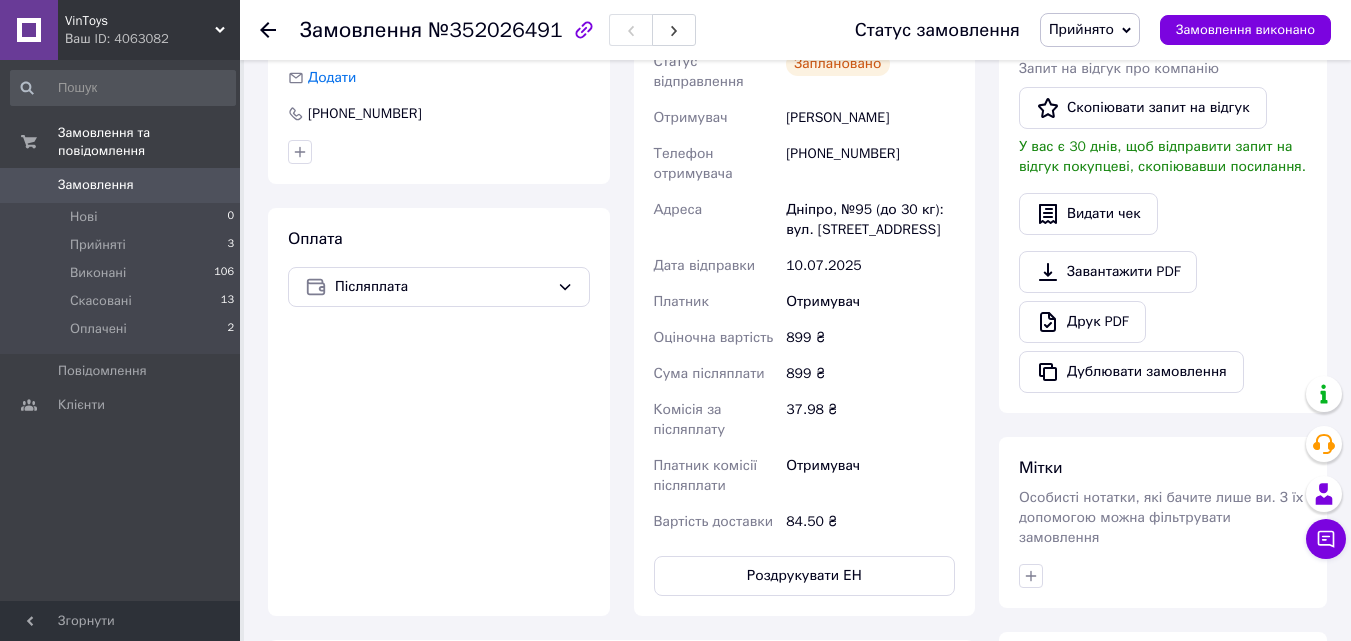 scroll, scrollTop: 500, scrollLeft: 0, axis: vertical 